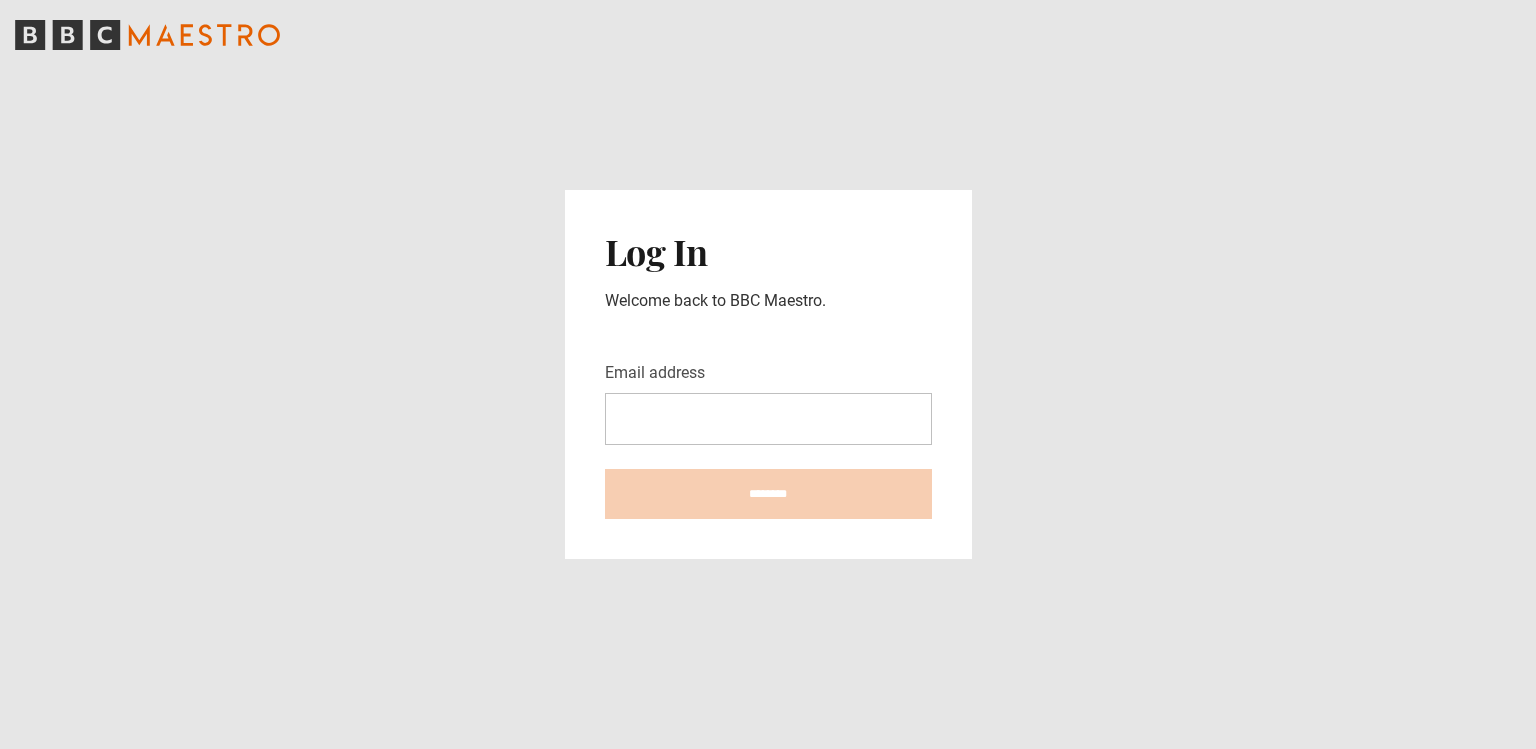 click on "Email address" at bounding box center (768, 419) 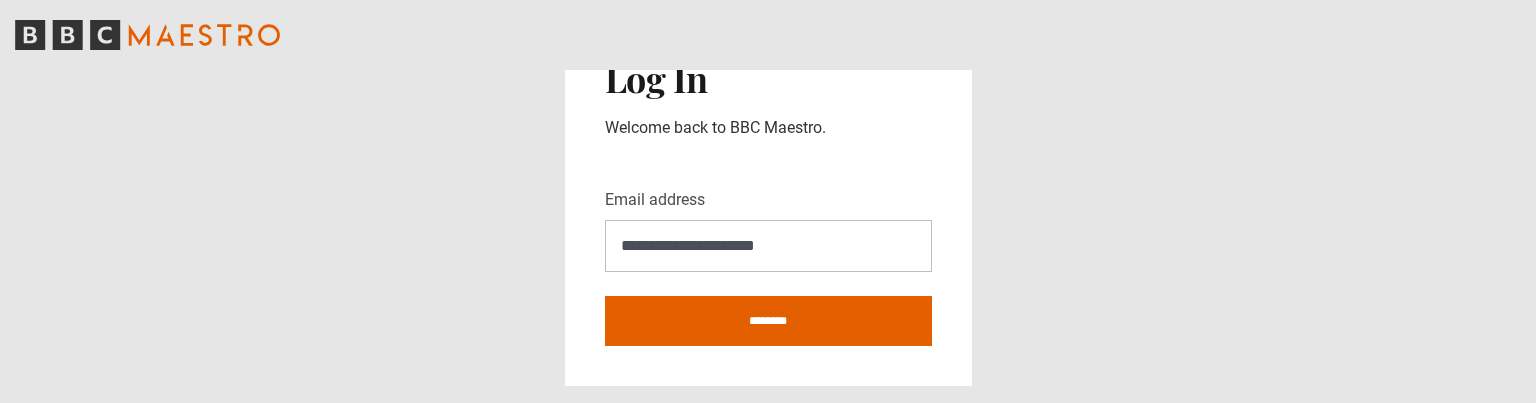 type on "**********" 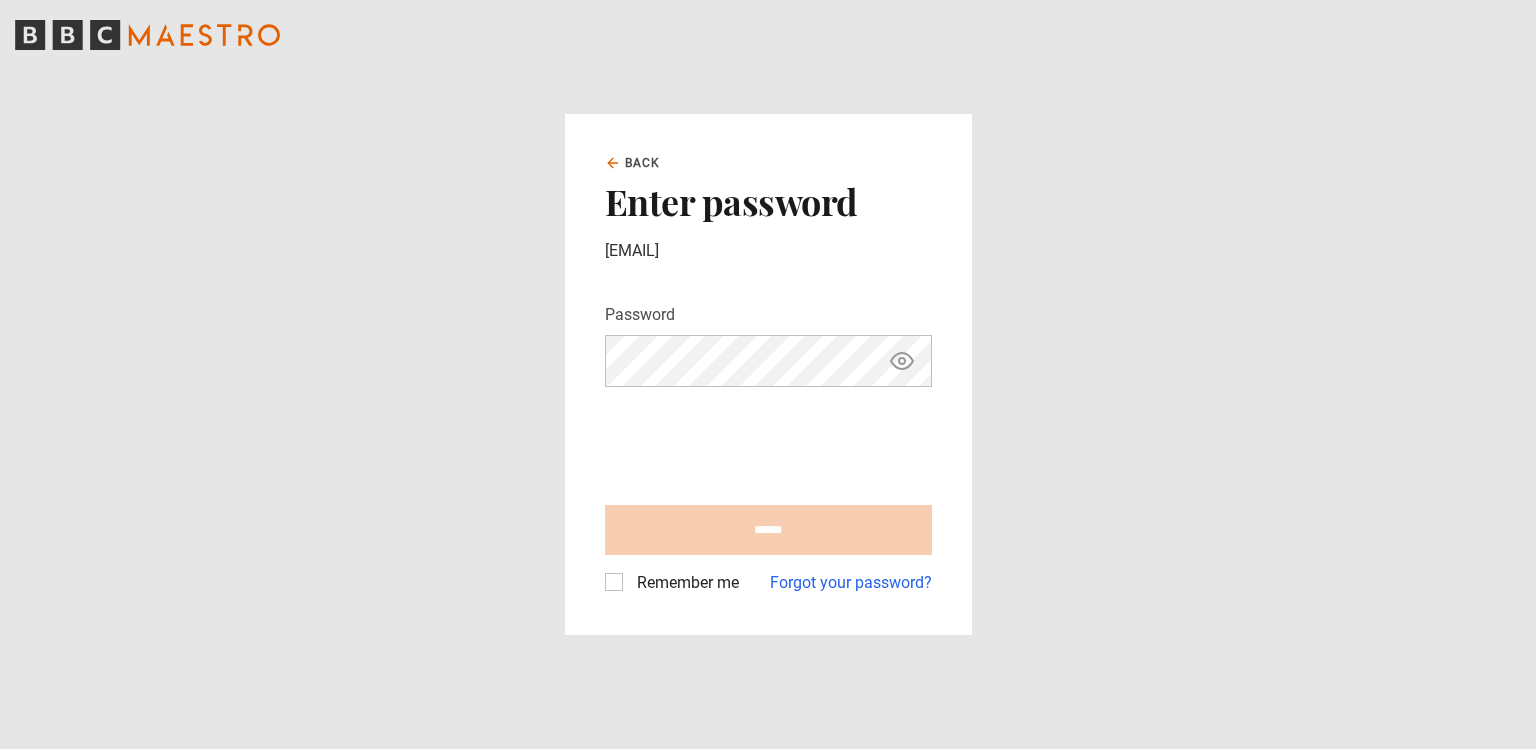 click on "Remember me" at bounding box center [684, 583] 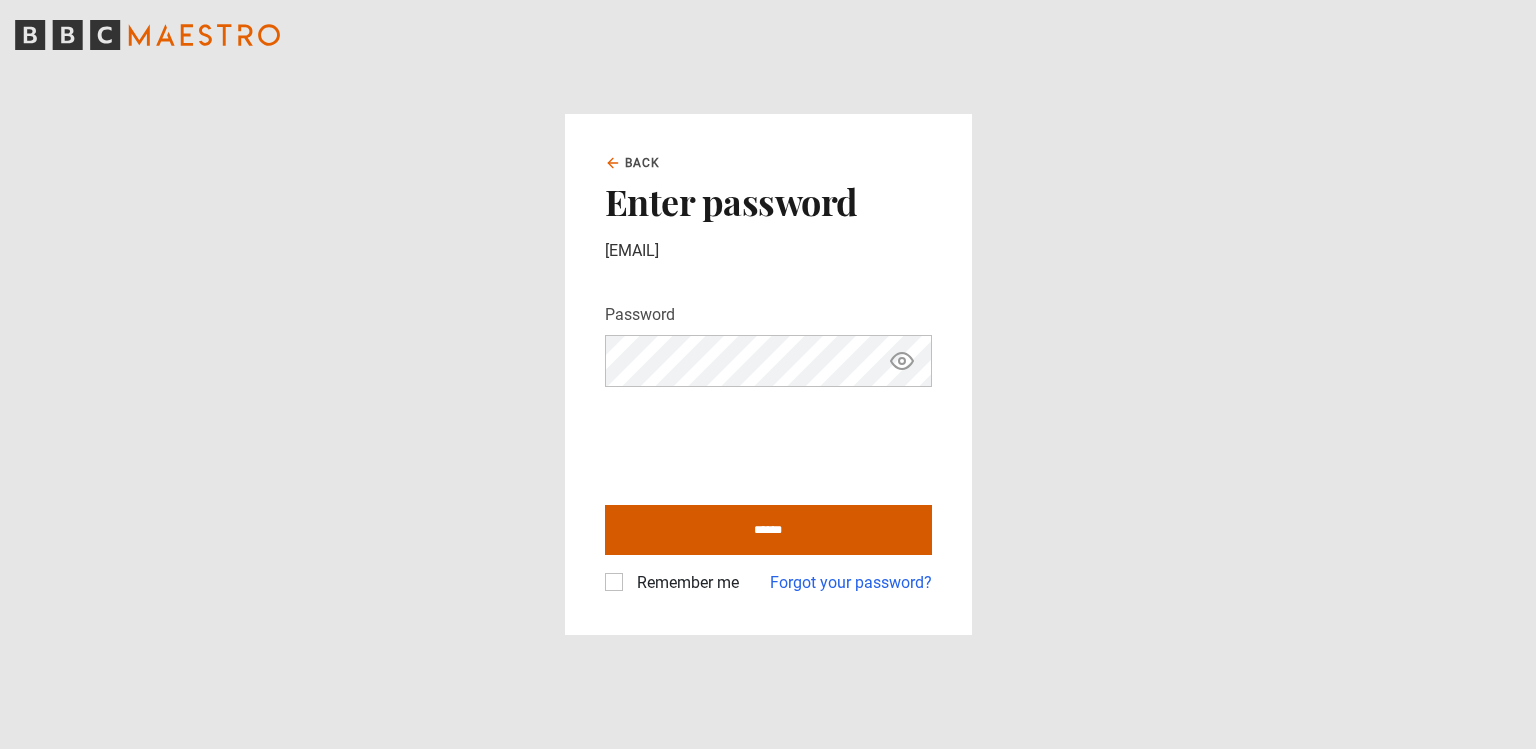 click on "******" at bounding box center [768, 530] 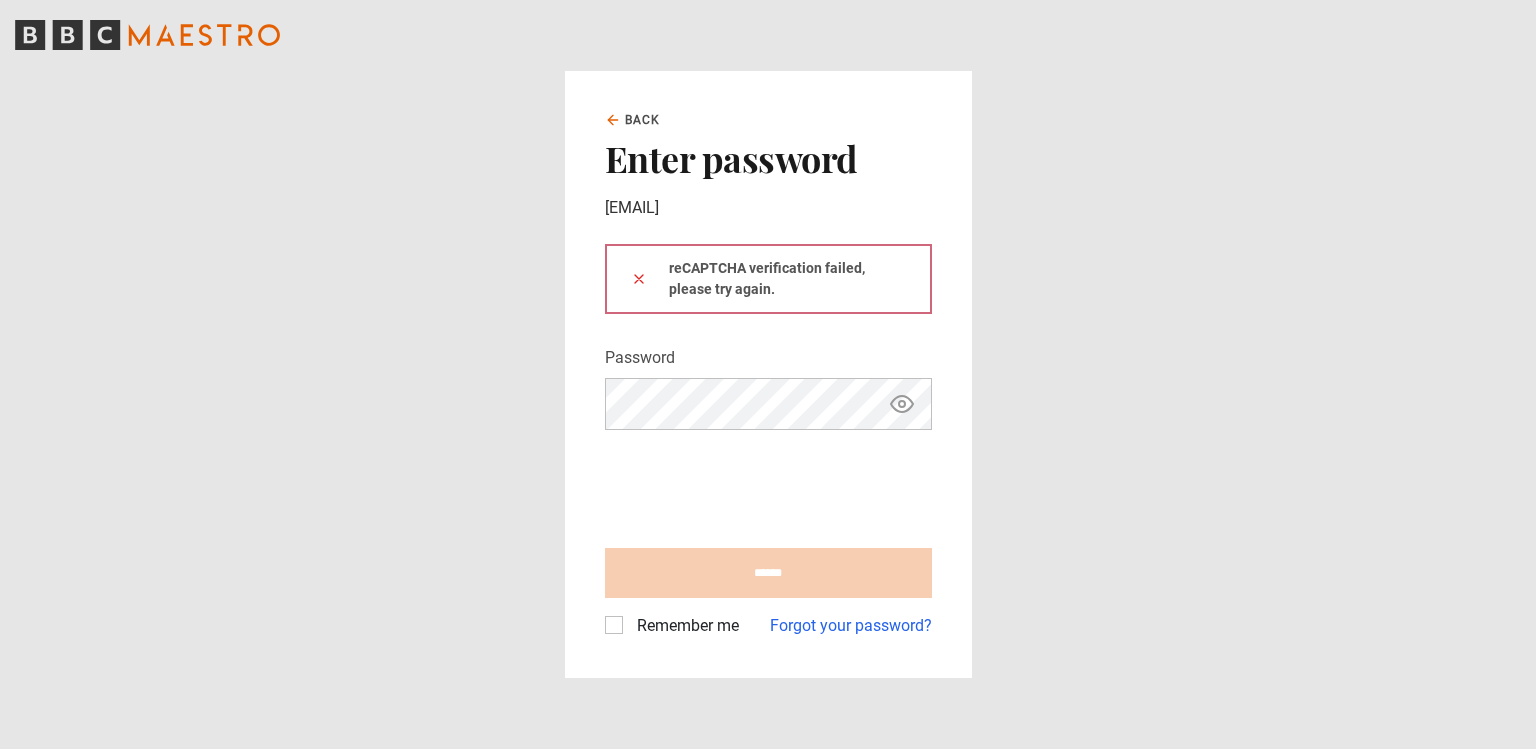scroll, scrollTop: 0, scrollLeft: 0, axis: both 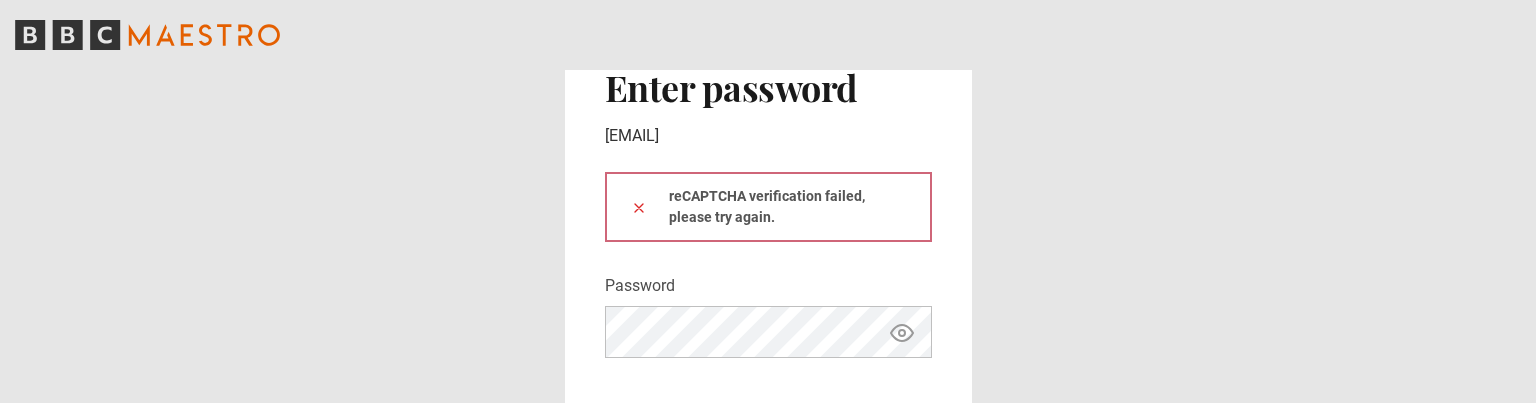click at bounding box center (639, 207) 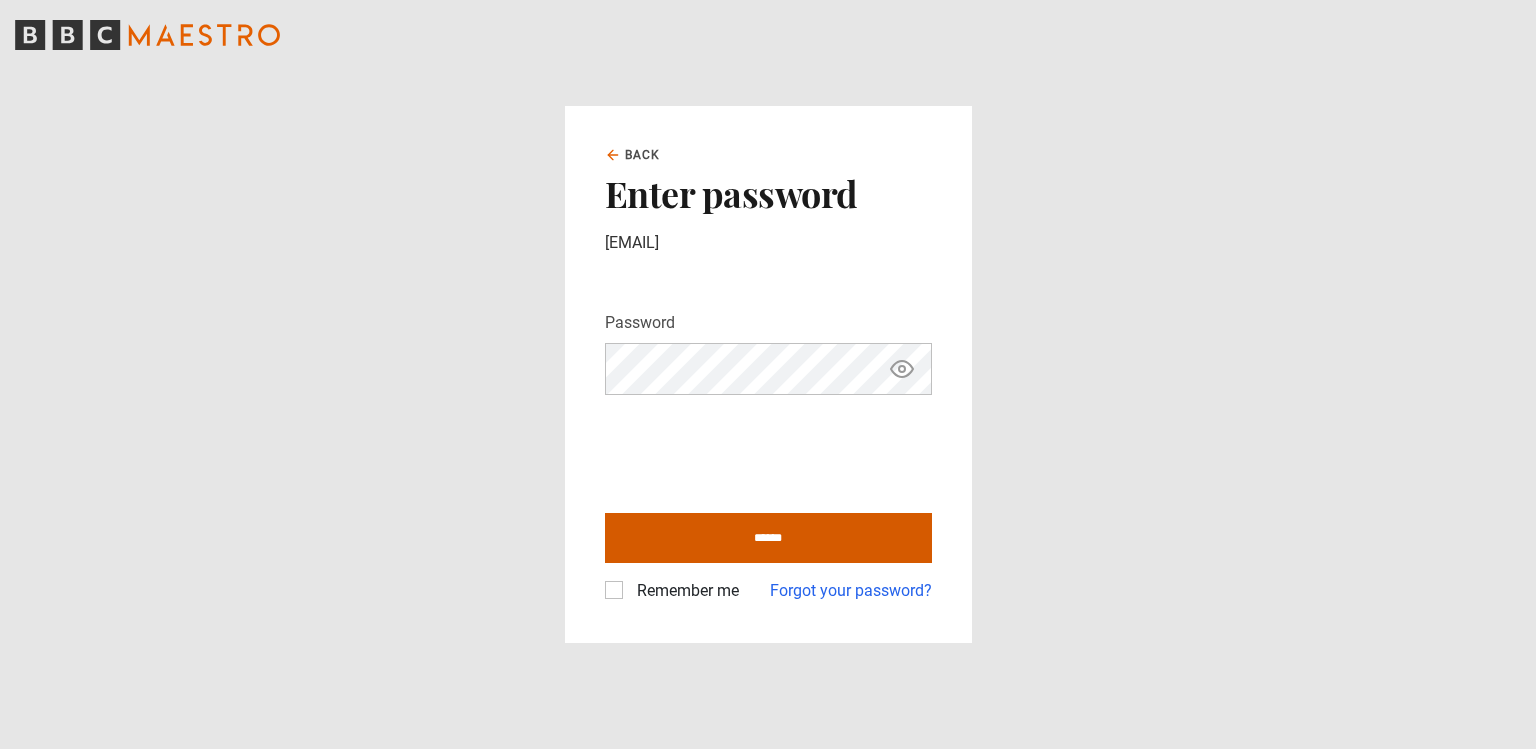 click on "******" at bounding box center [768, 538] 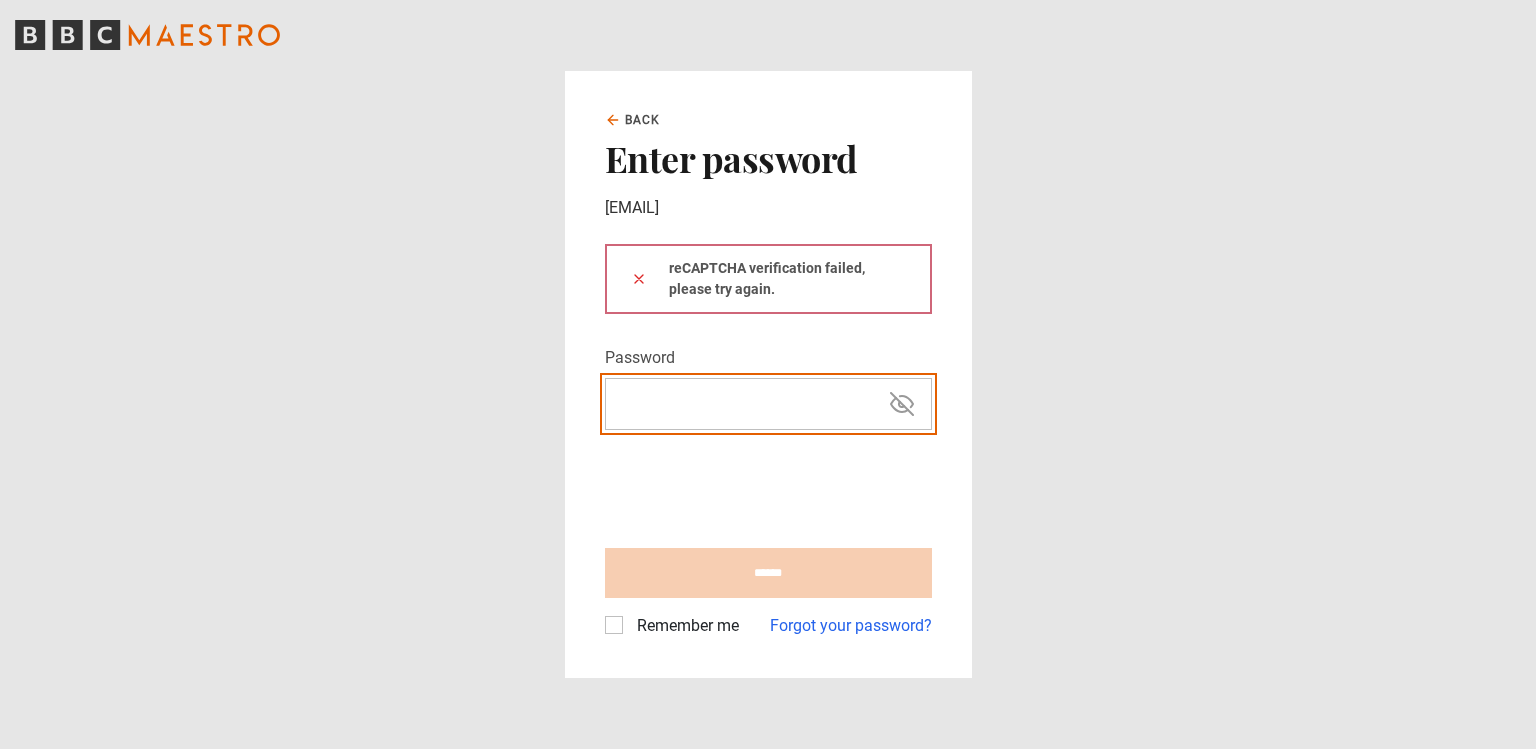 click on "Password" at bounding box center [768, 404] 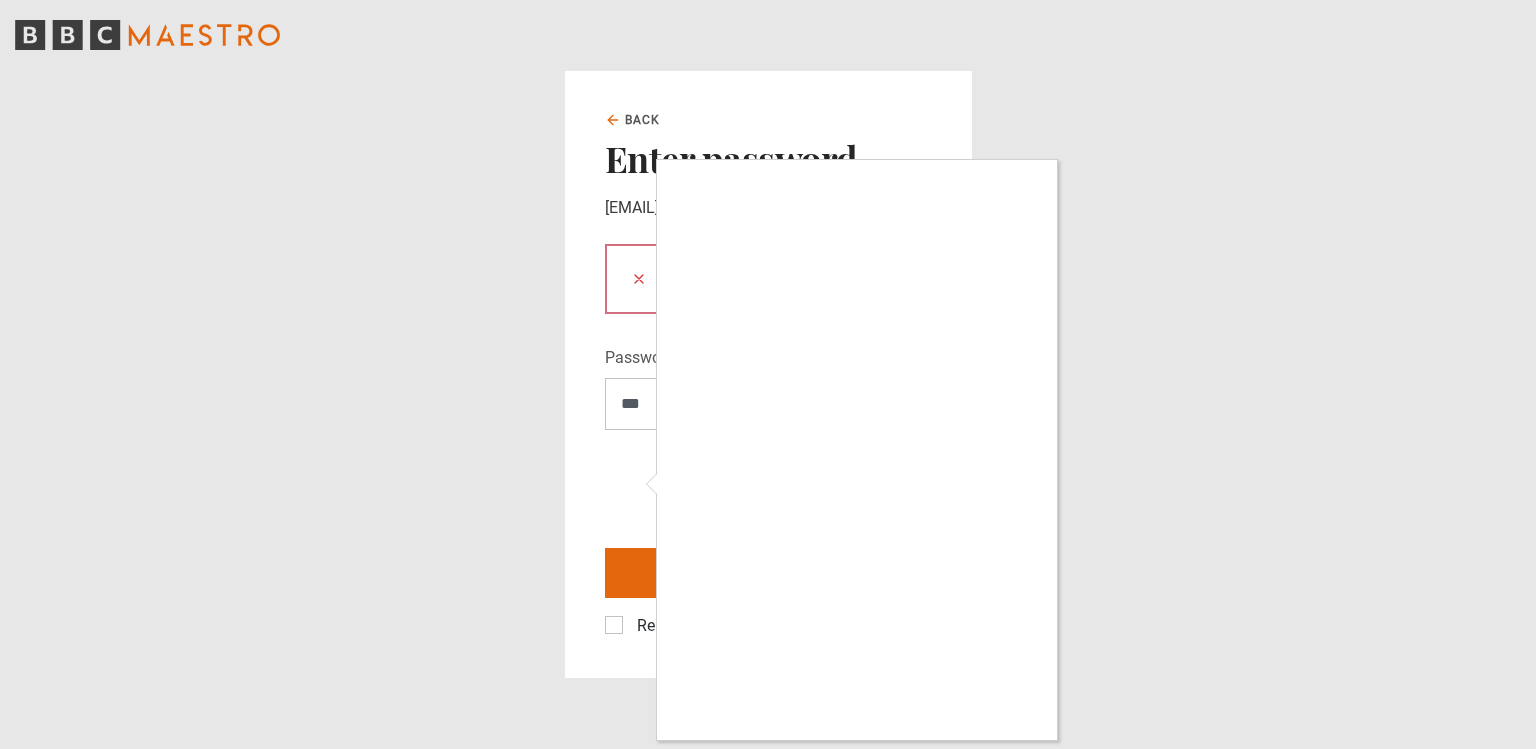 scroll, scrollTop: 18, scrollLeft: 12, axis: both 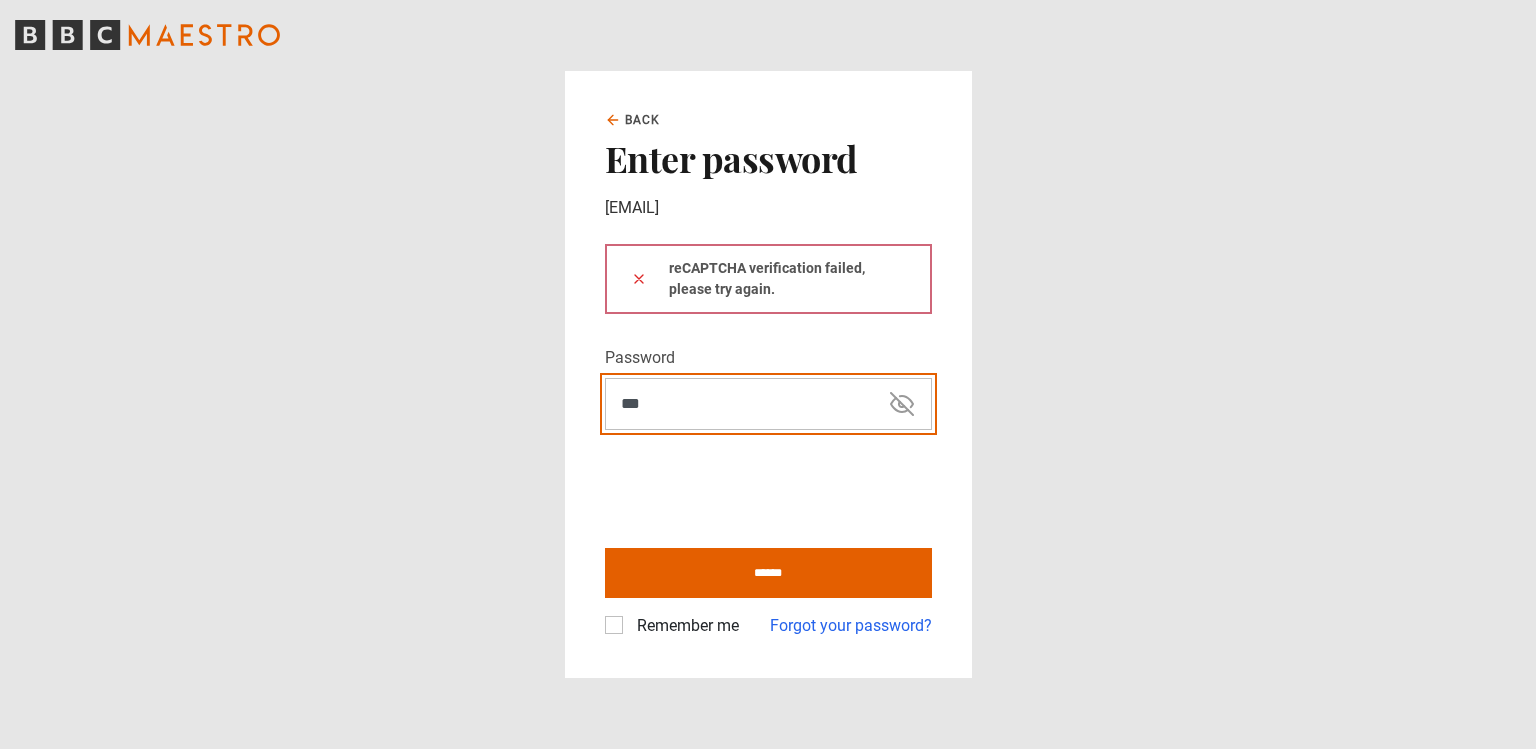 click on "***" at bounding box center [768, 404] 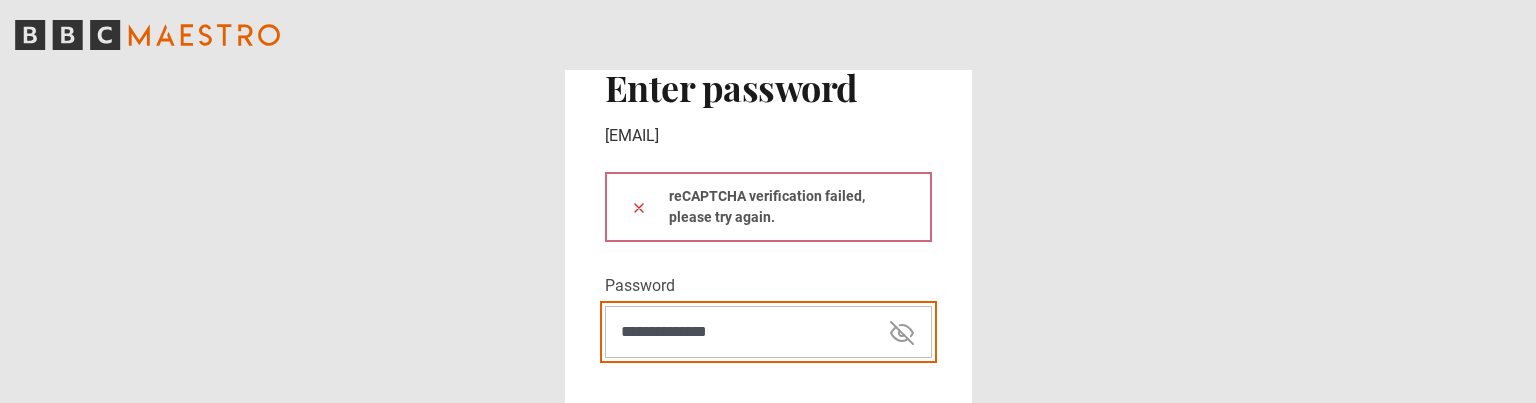 type on "**********" 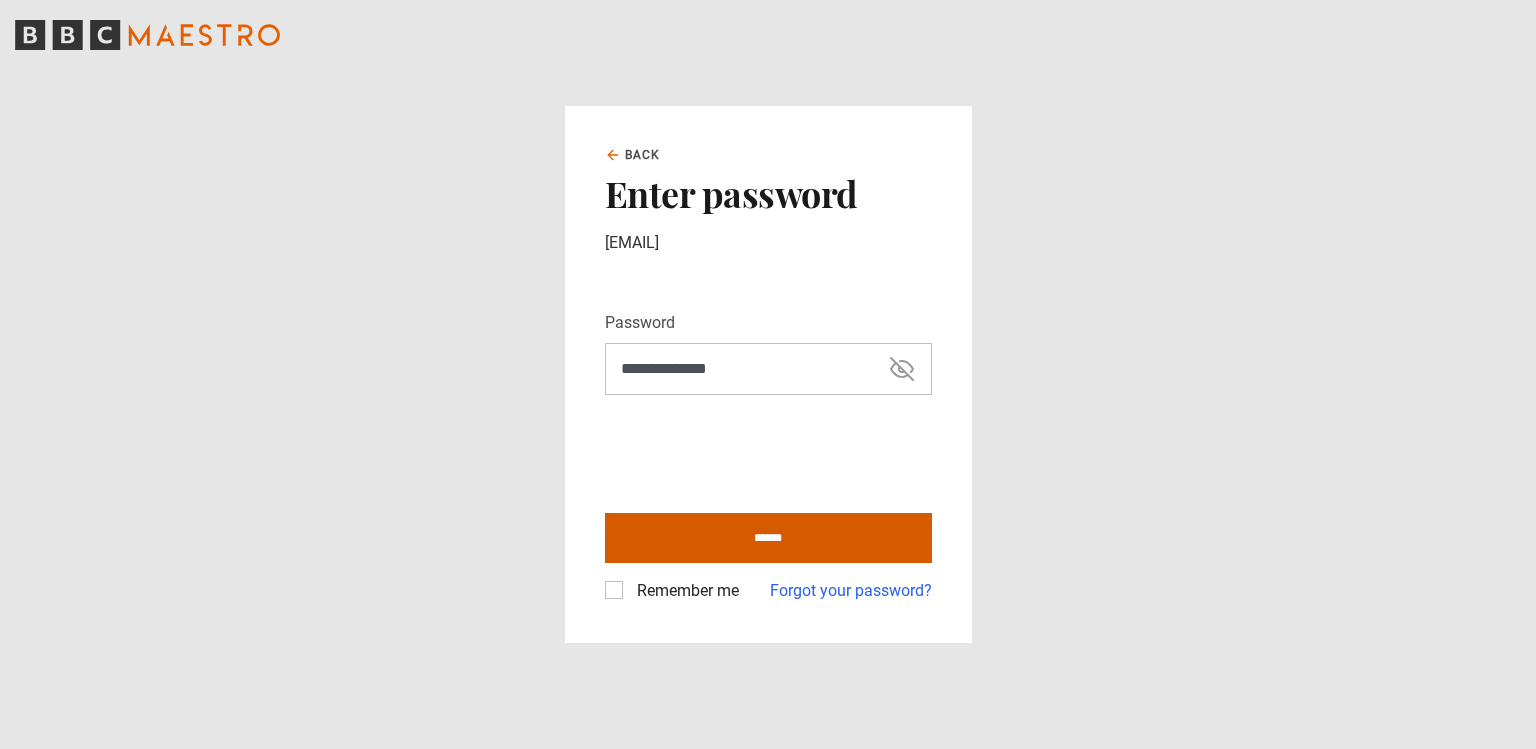 click on "******" at bounding box center (768, 538) 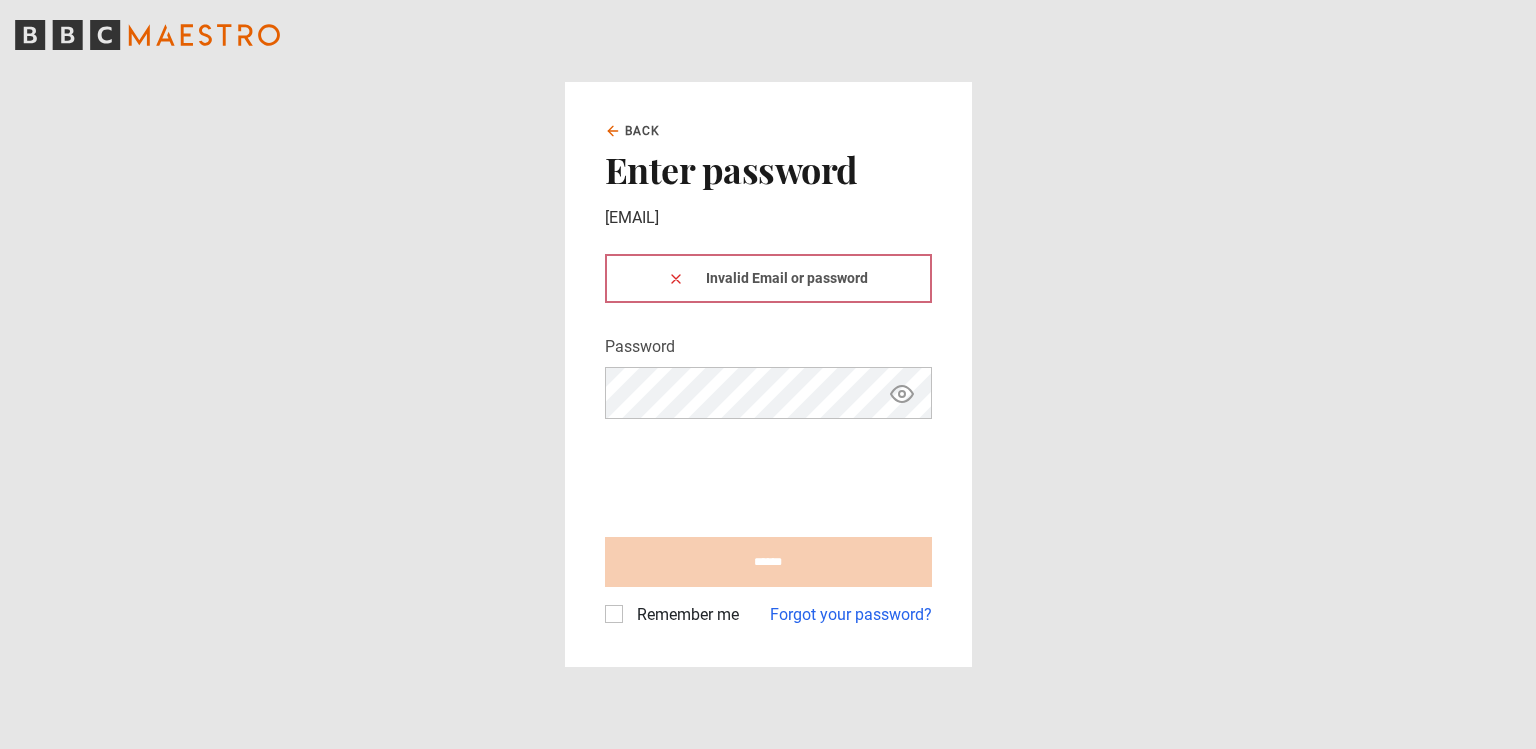 scroll, scrollTop: 0, scrollLeft: 0, axis: both 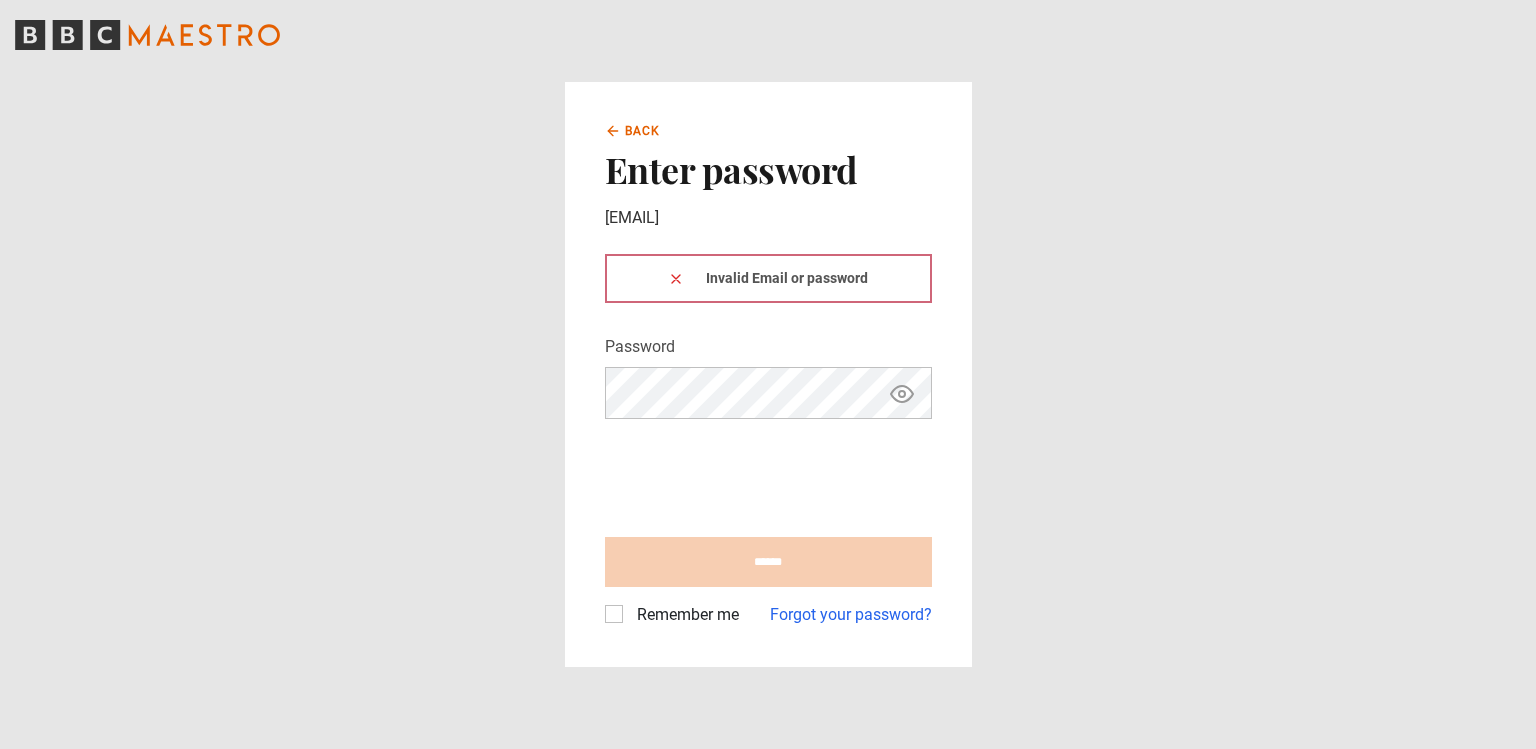 click 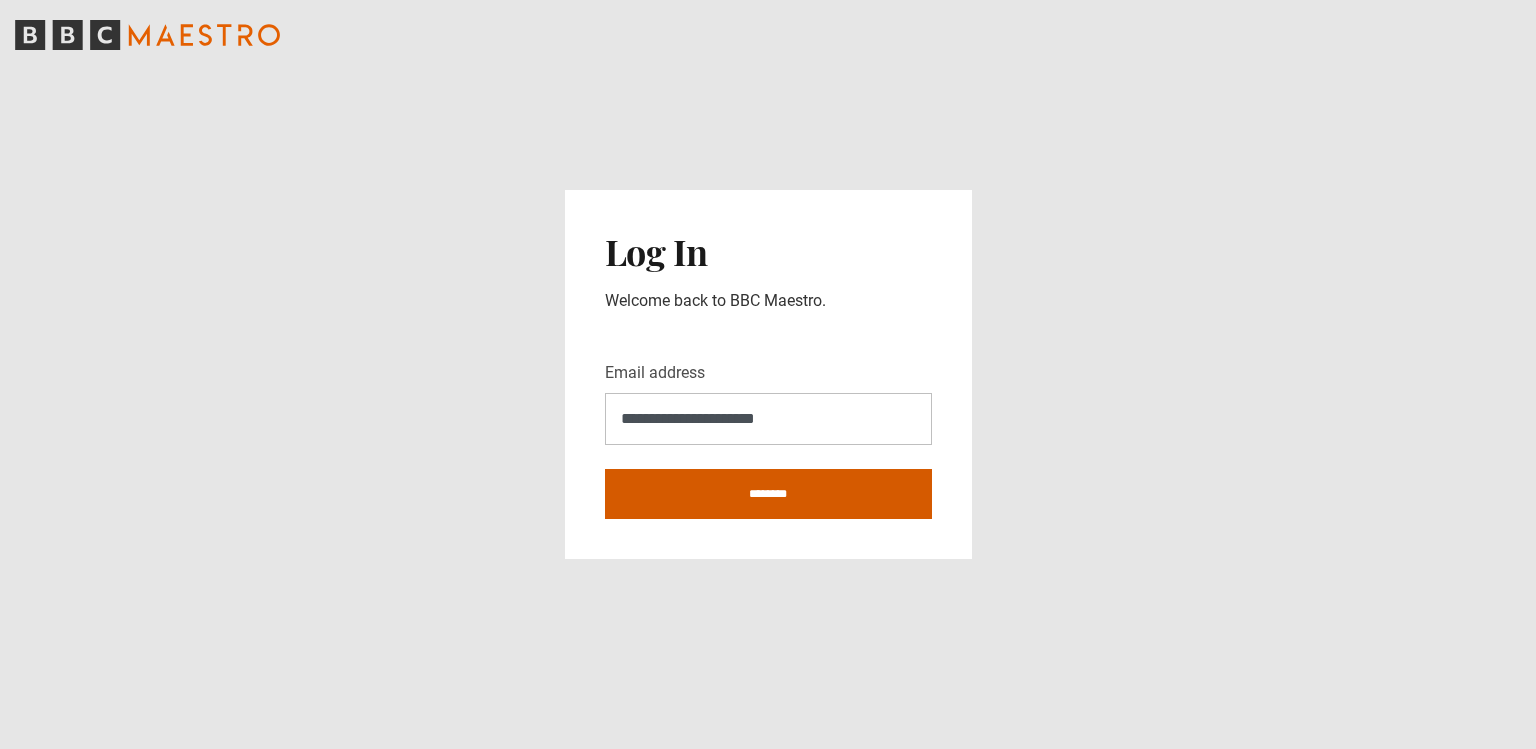 scroll, scrollTop: 0, scrollLeft: 0, axis: both 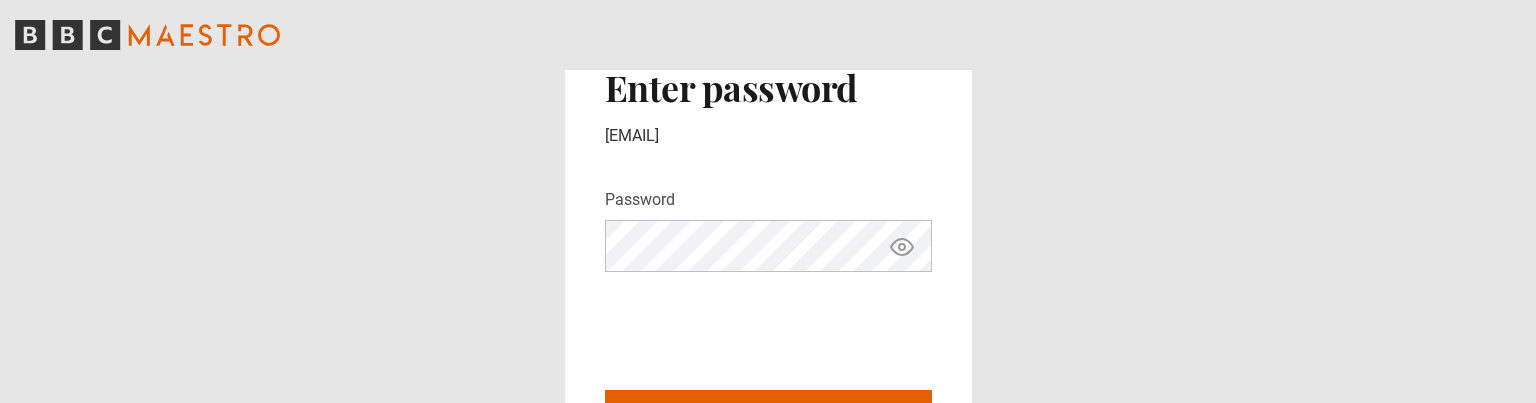 click on "******" at bounding box center [768, 415] 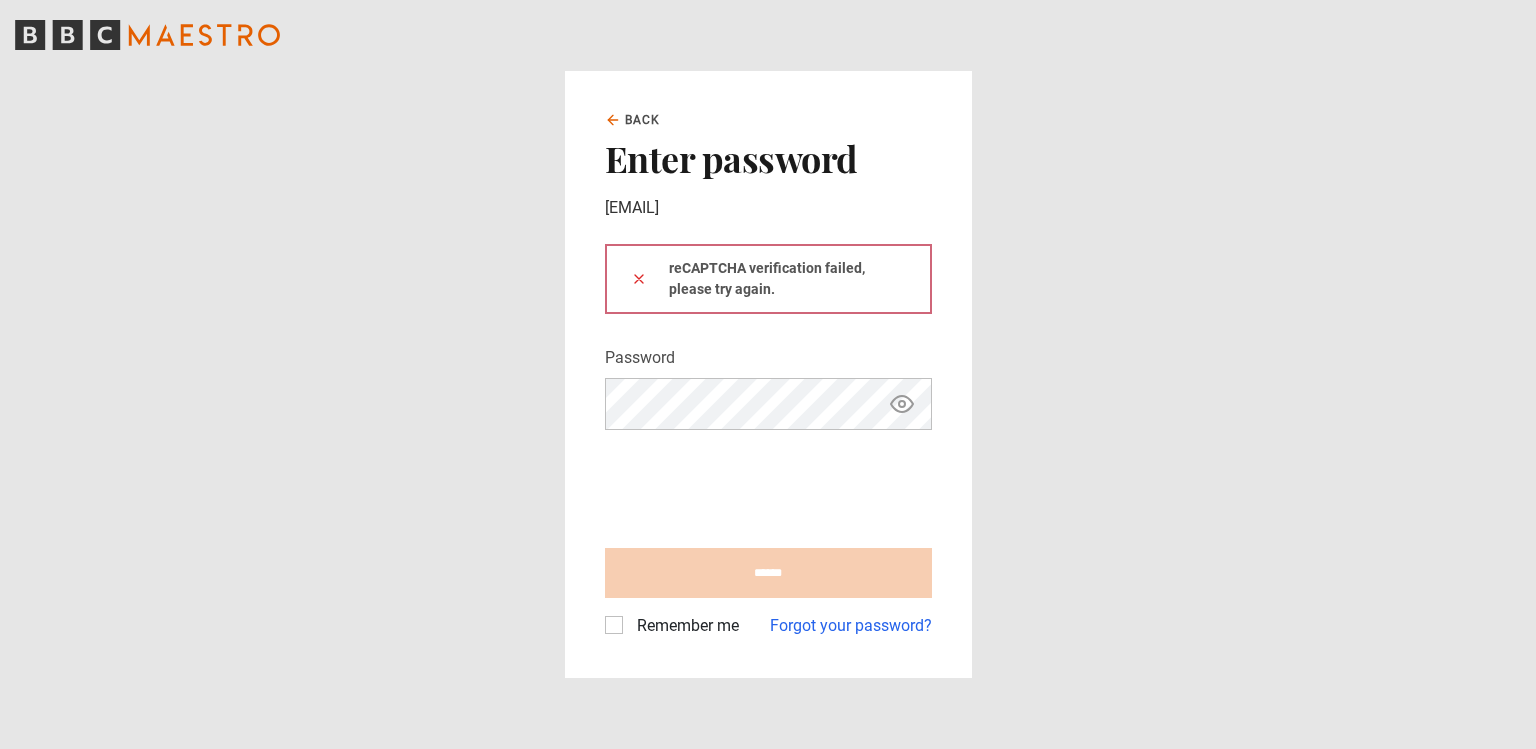 scroll, scrollTop: 0, scrollLeft: 0, axis: both 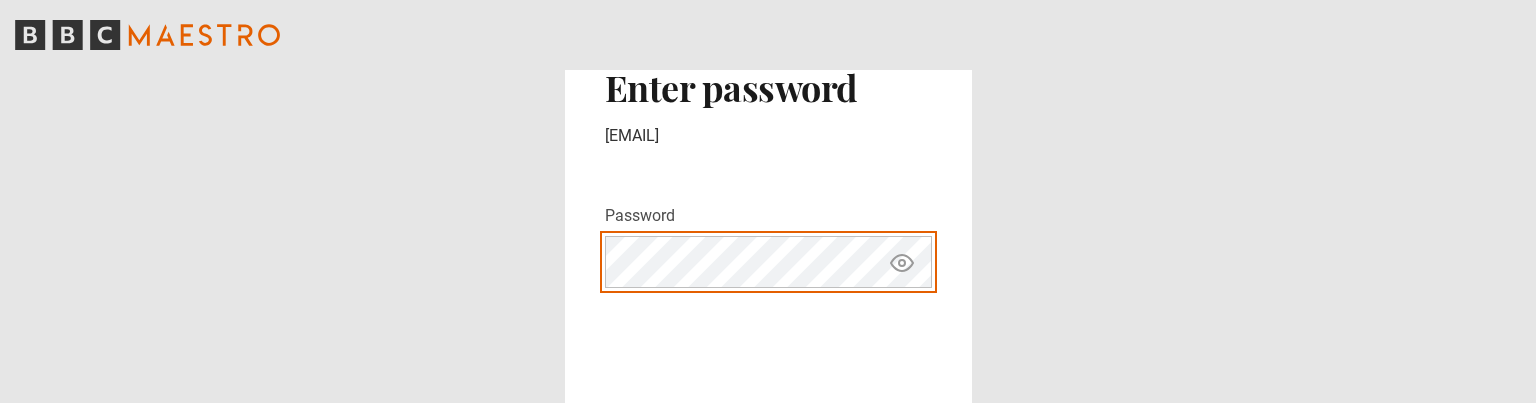 click on "******" at bounding box center (768, 431) 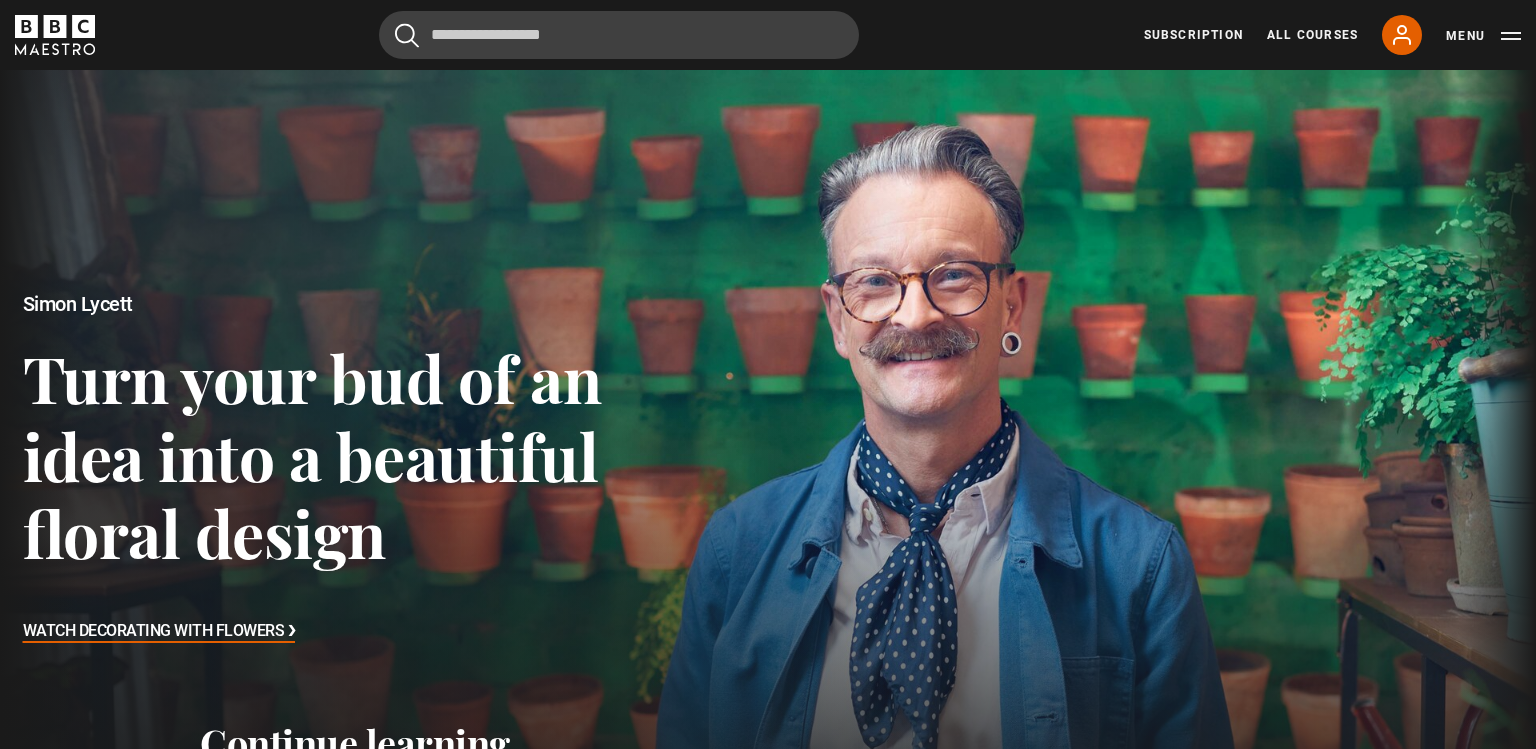 scroll, scrollTop: 0, scrollLeft: 0, axis: both 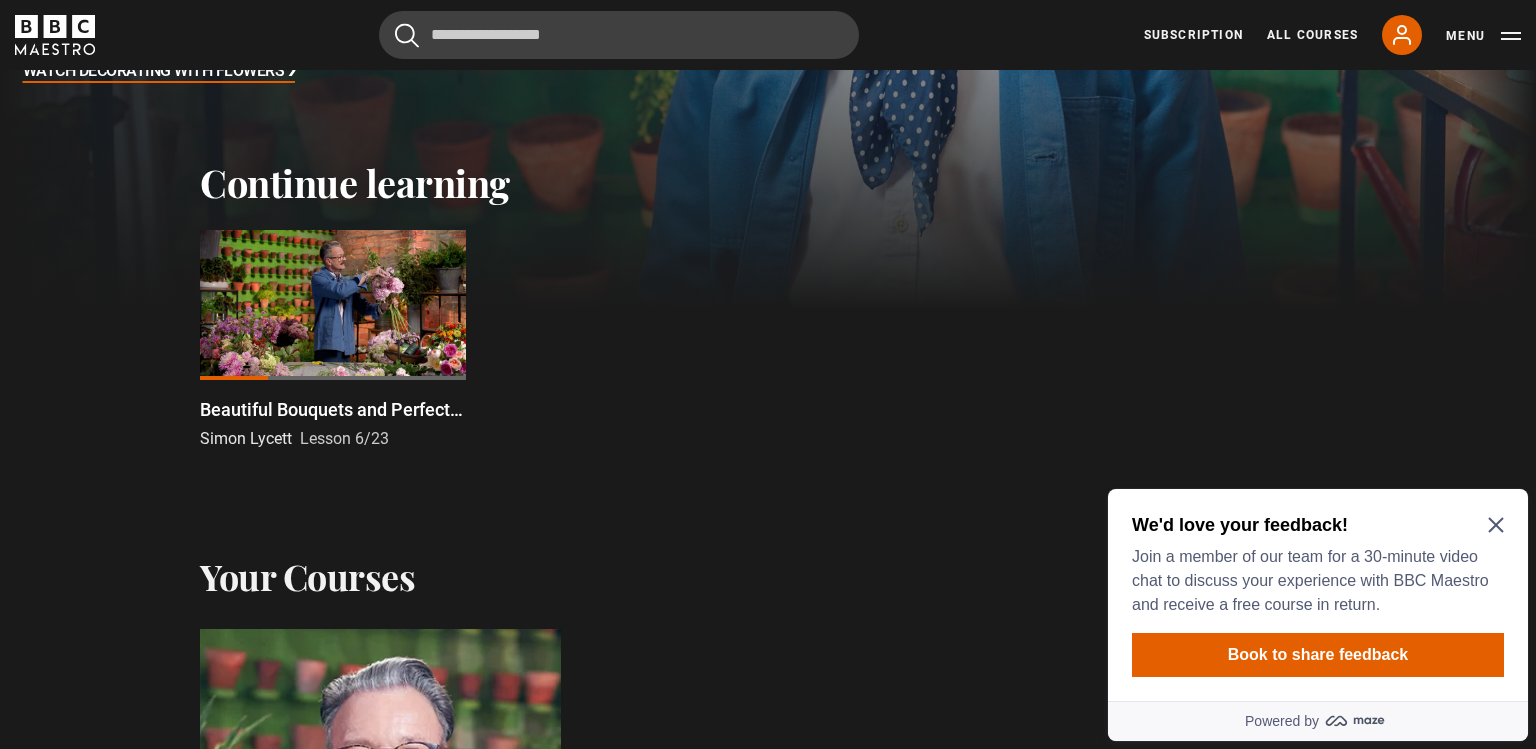 click at bounding box center [333, 305] 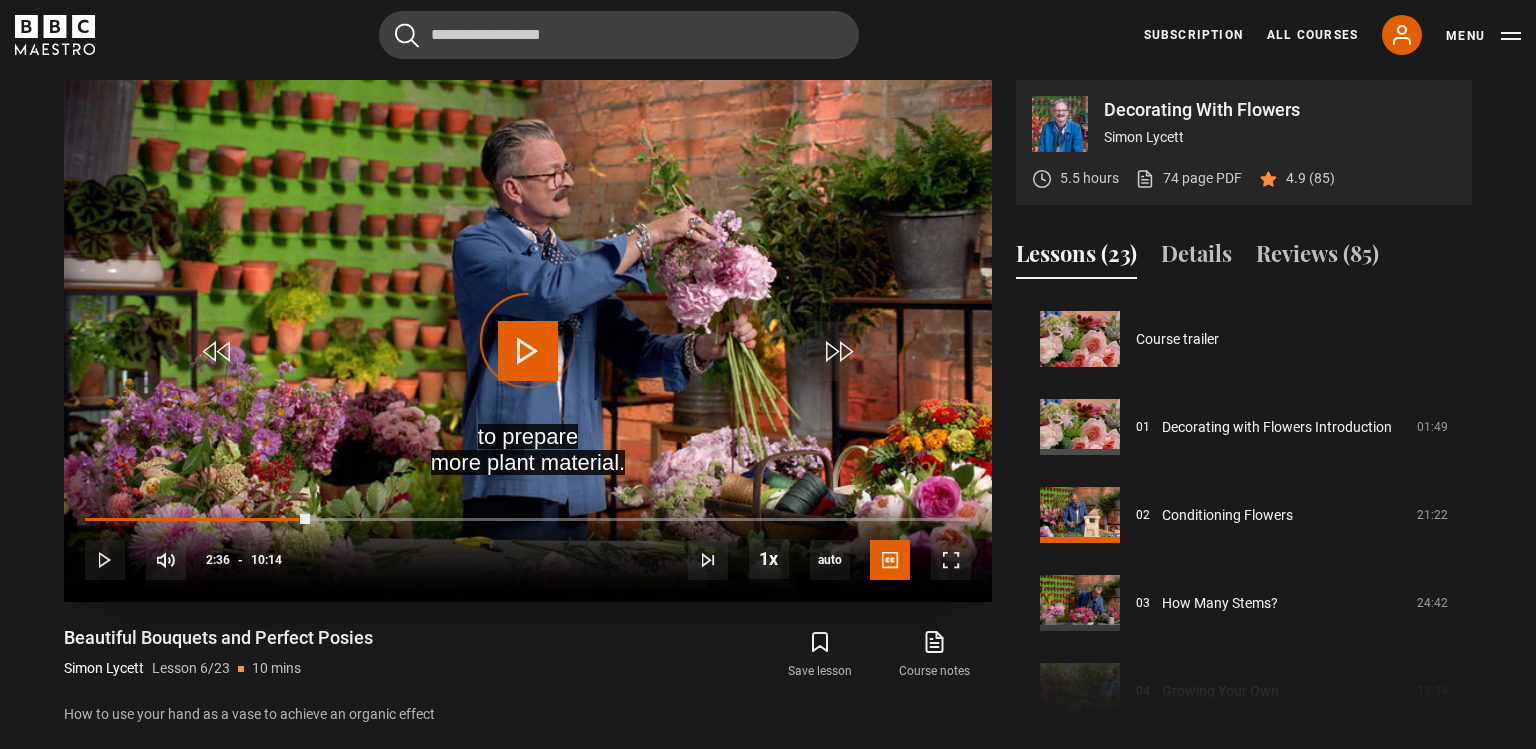 scroll, scrollTop: 804, scrollLeft: 0, axis: vertical 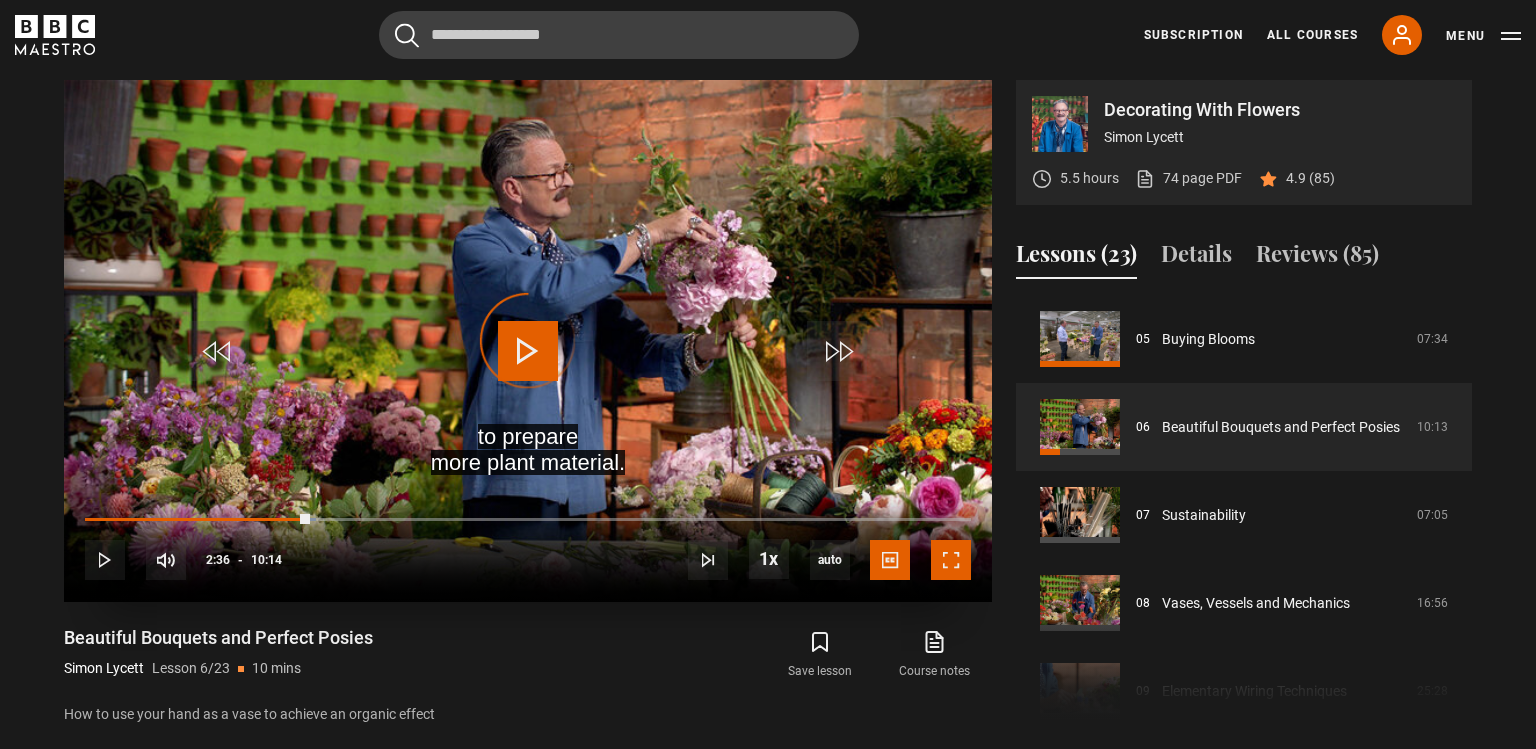 click at bounding box center (951, 560) 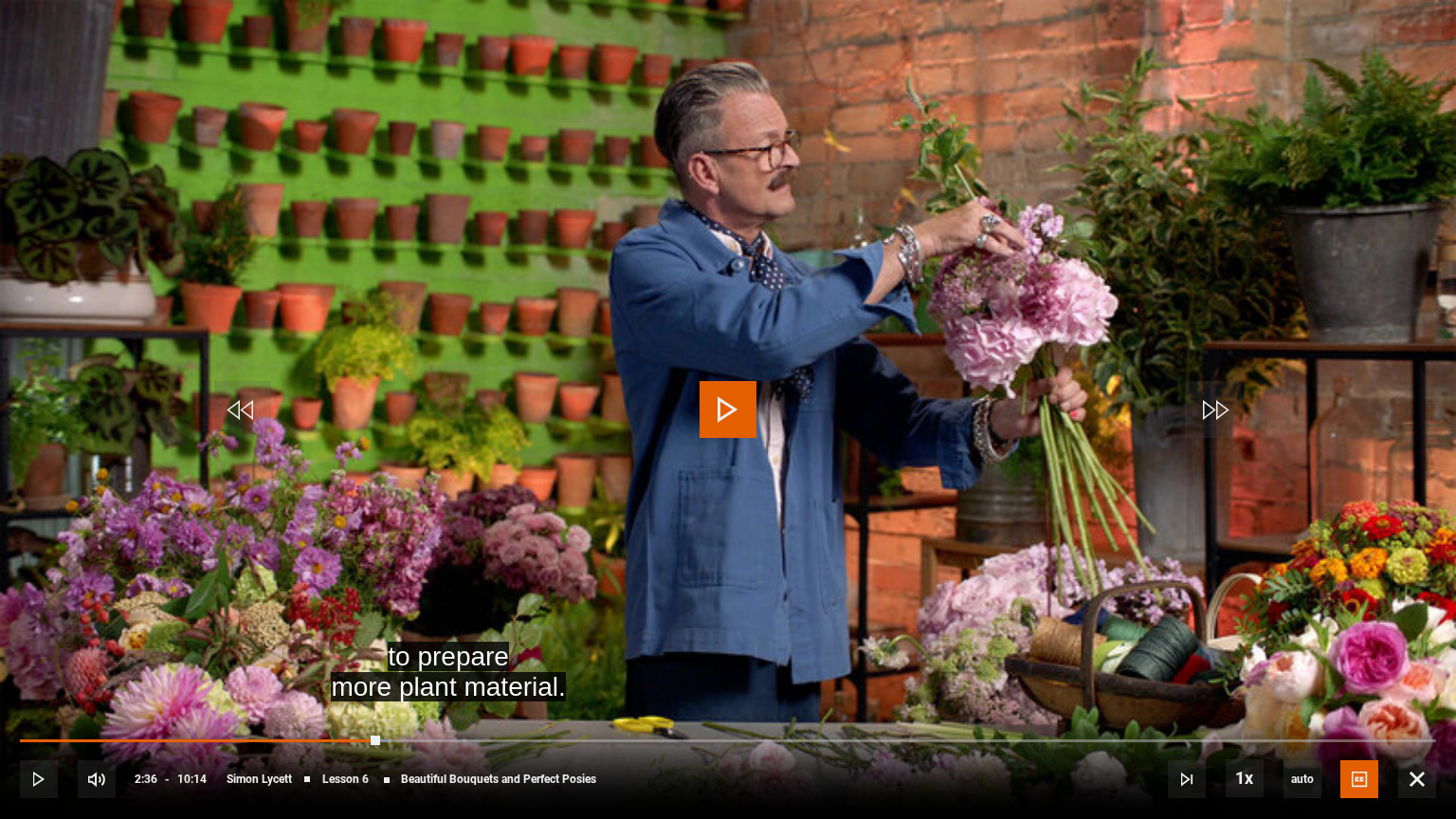 click at bounding box center [728, 410] 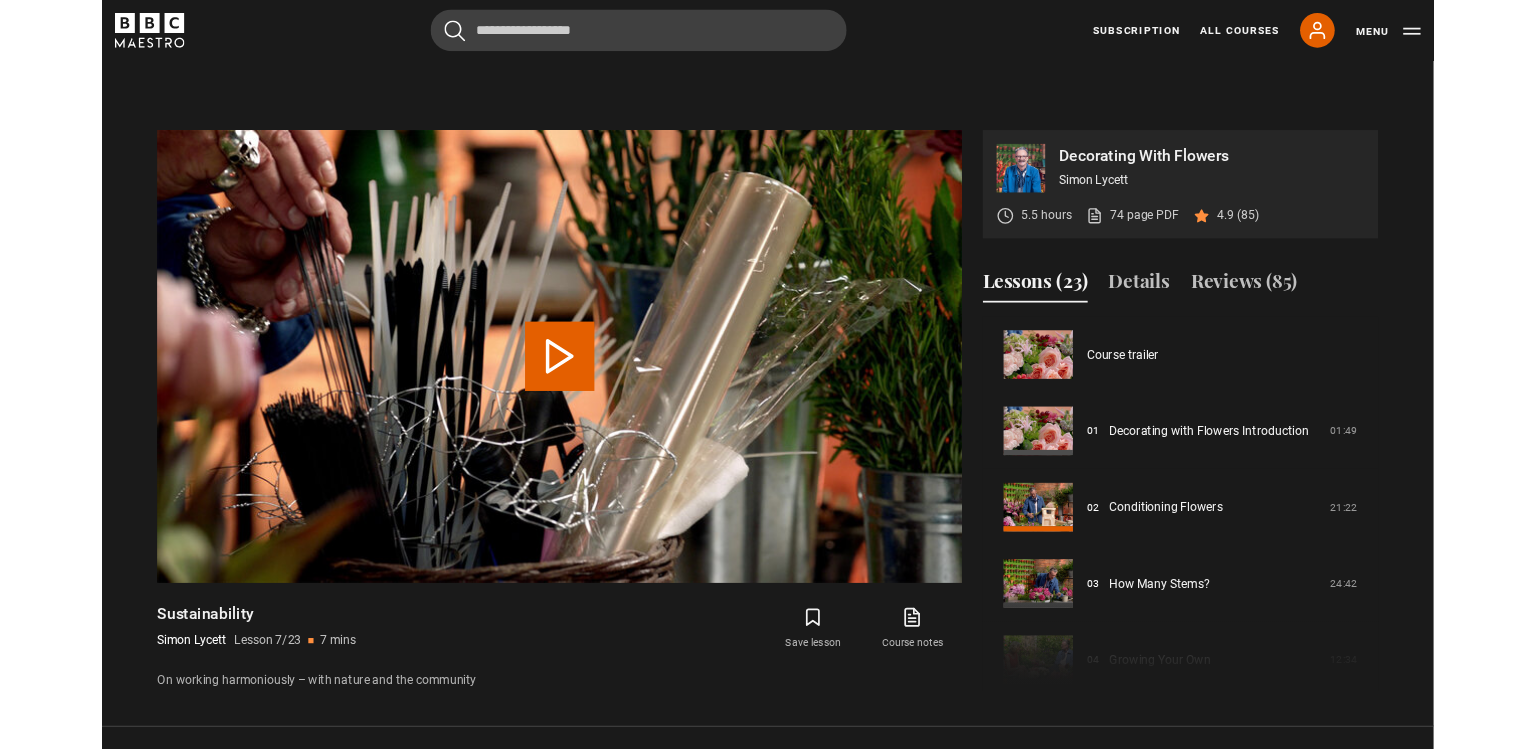 scroll, scrollTop: 873, scrollLeft: 0, axis: vertical 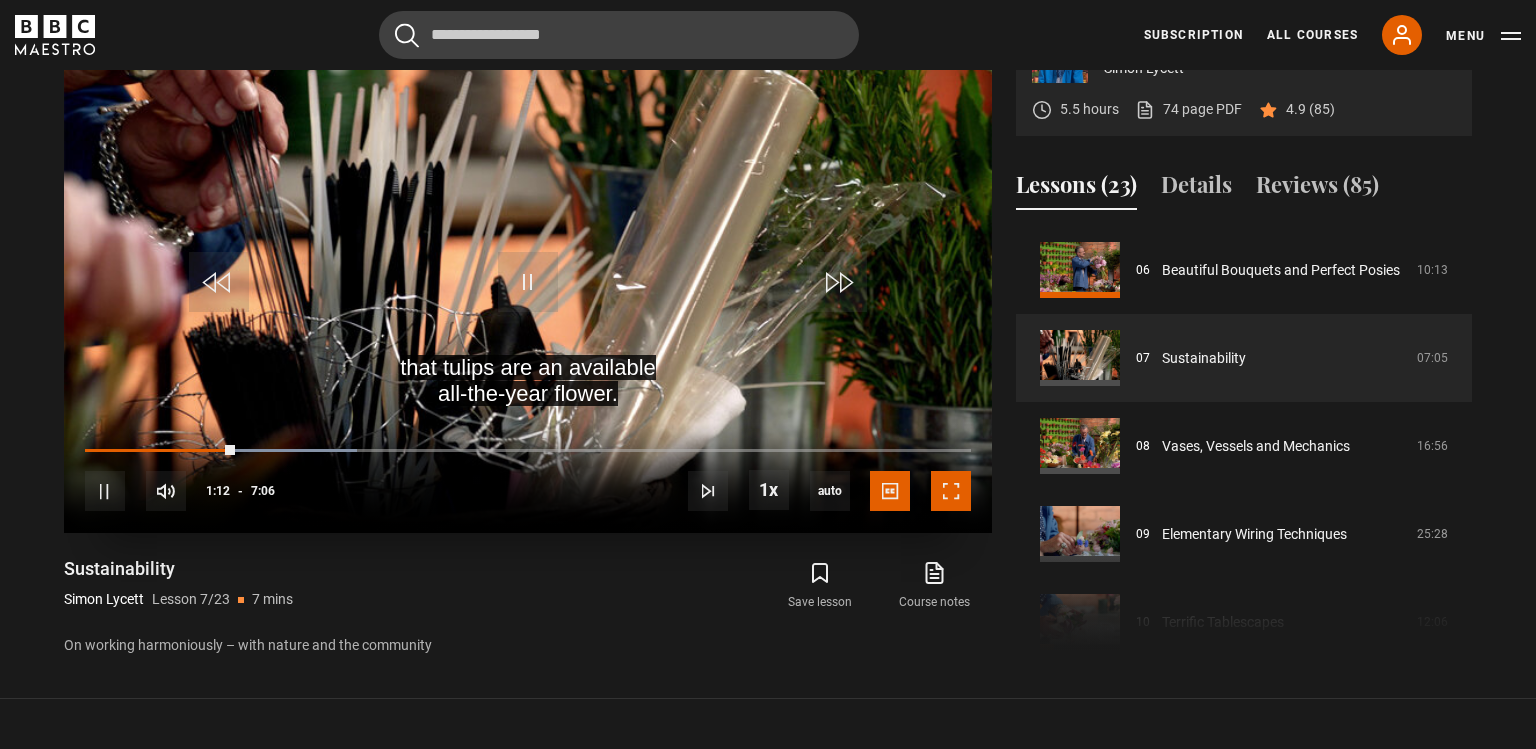 click at bounding box center (951, 491) 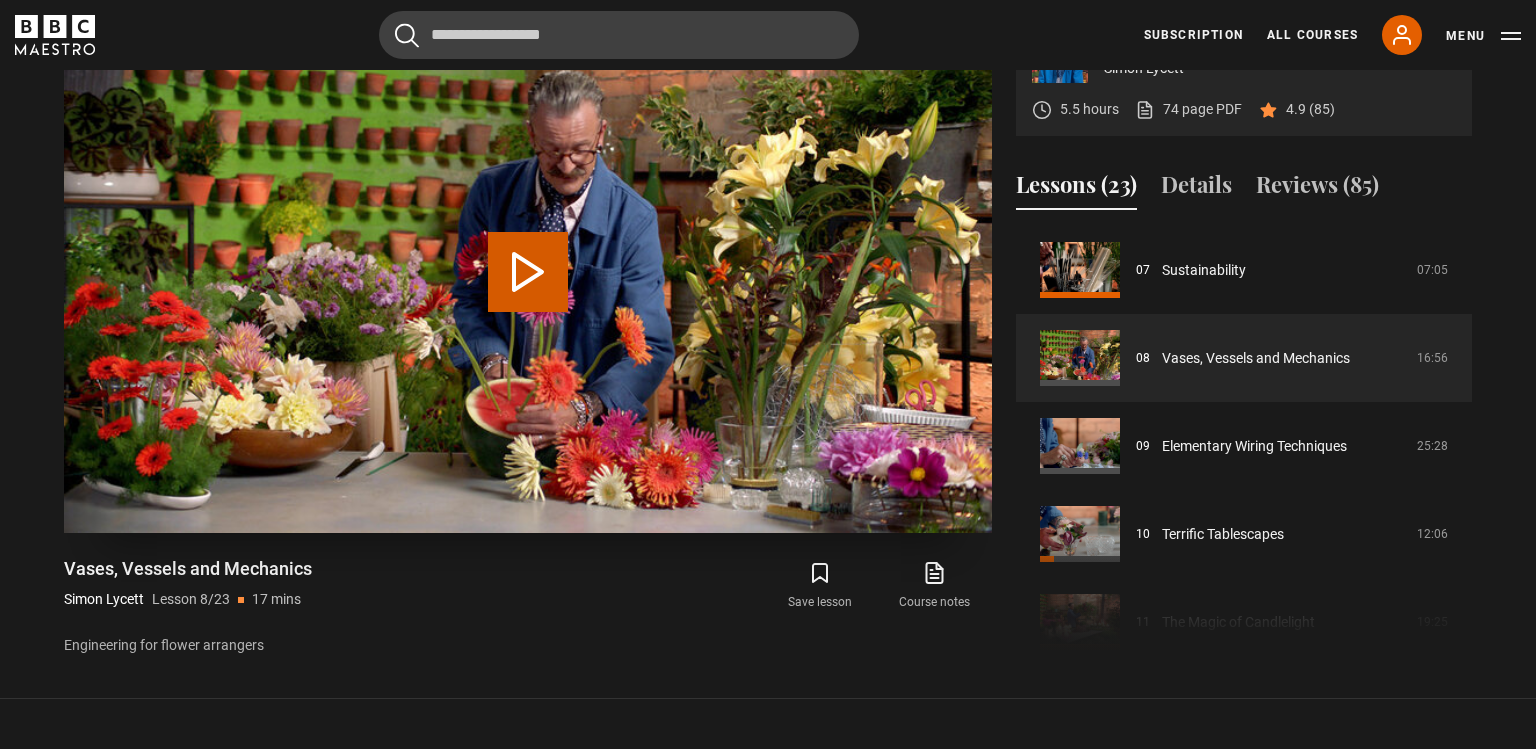 scroll, scrollTop: 616, scrollLeft: 0, axis: vertical 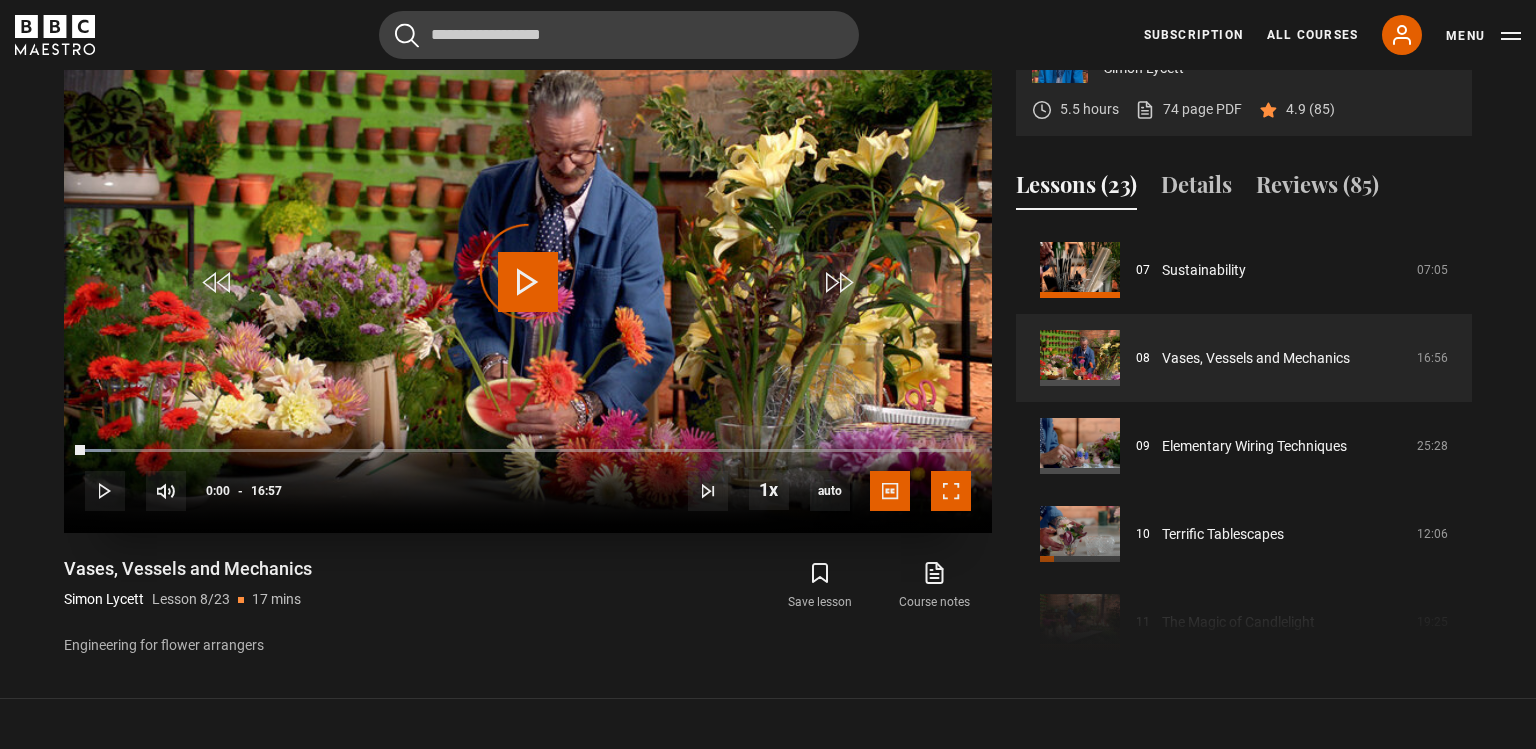 click at bounding box center [951, 491] 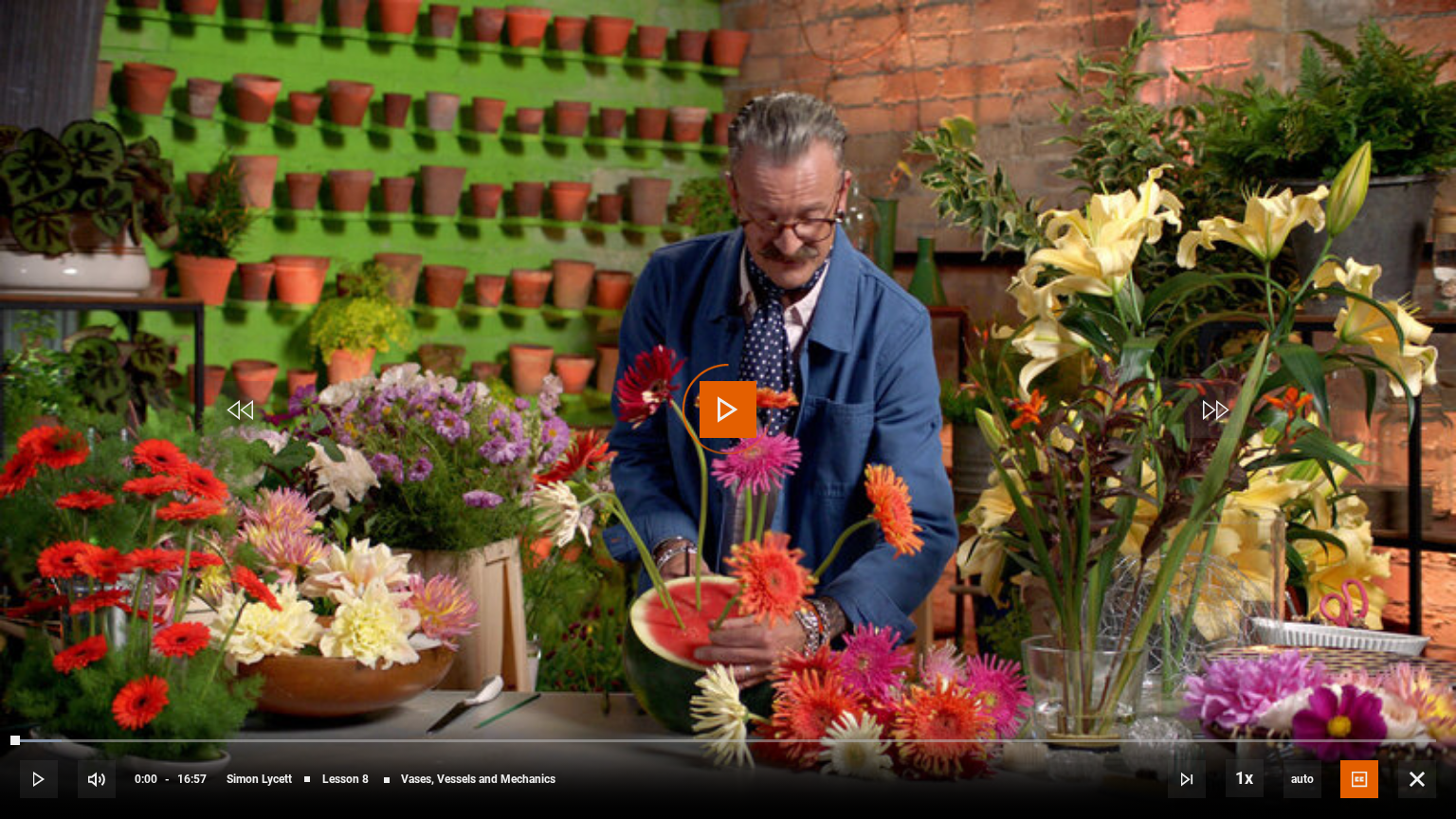click on "Video Player is loading." at bounding box center (728, 410) 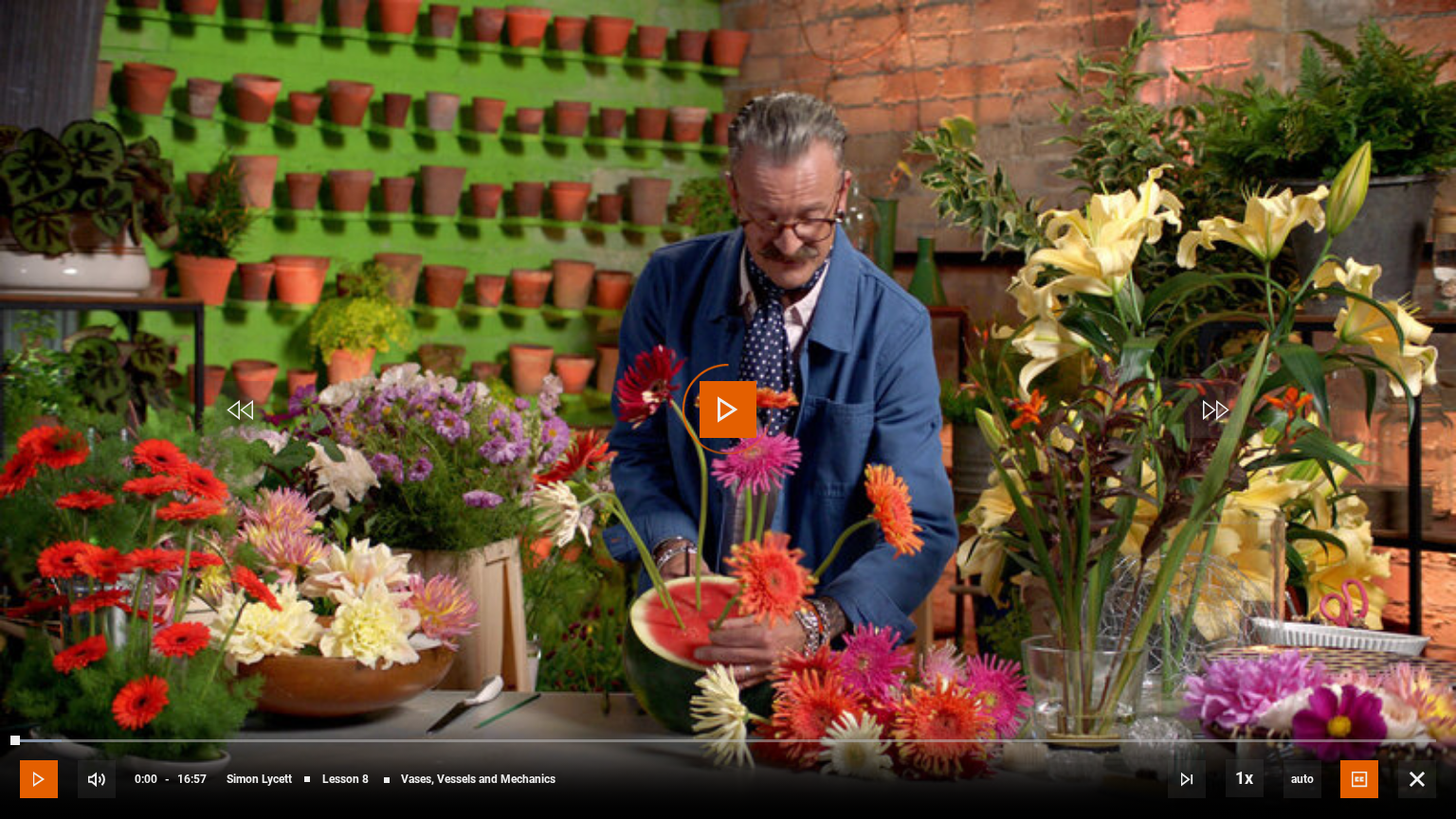 click at bounding box center (39, 779) 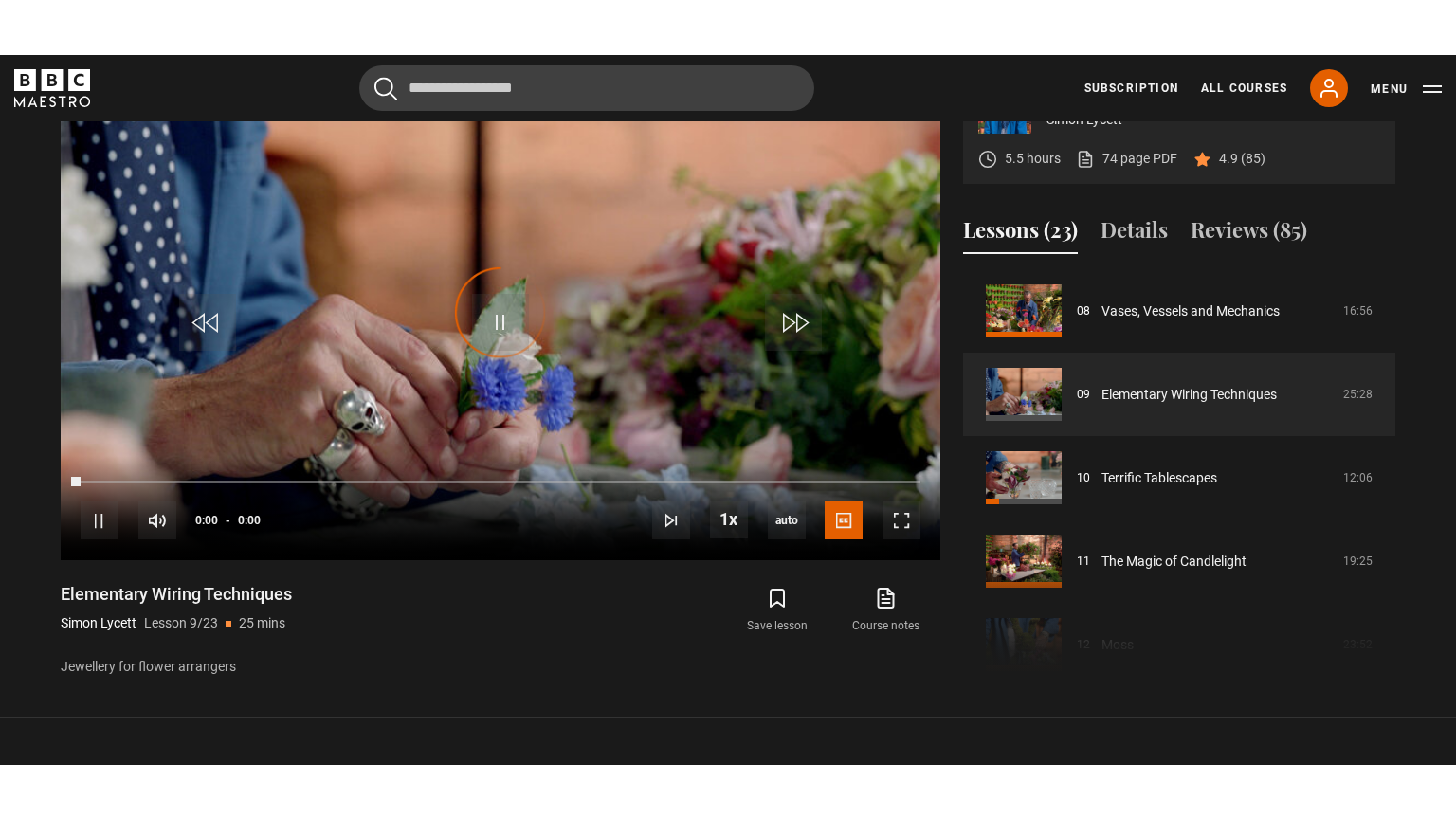 scroll, scrollTop: 667, scrollLeft: 0, axis: vertical 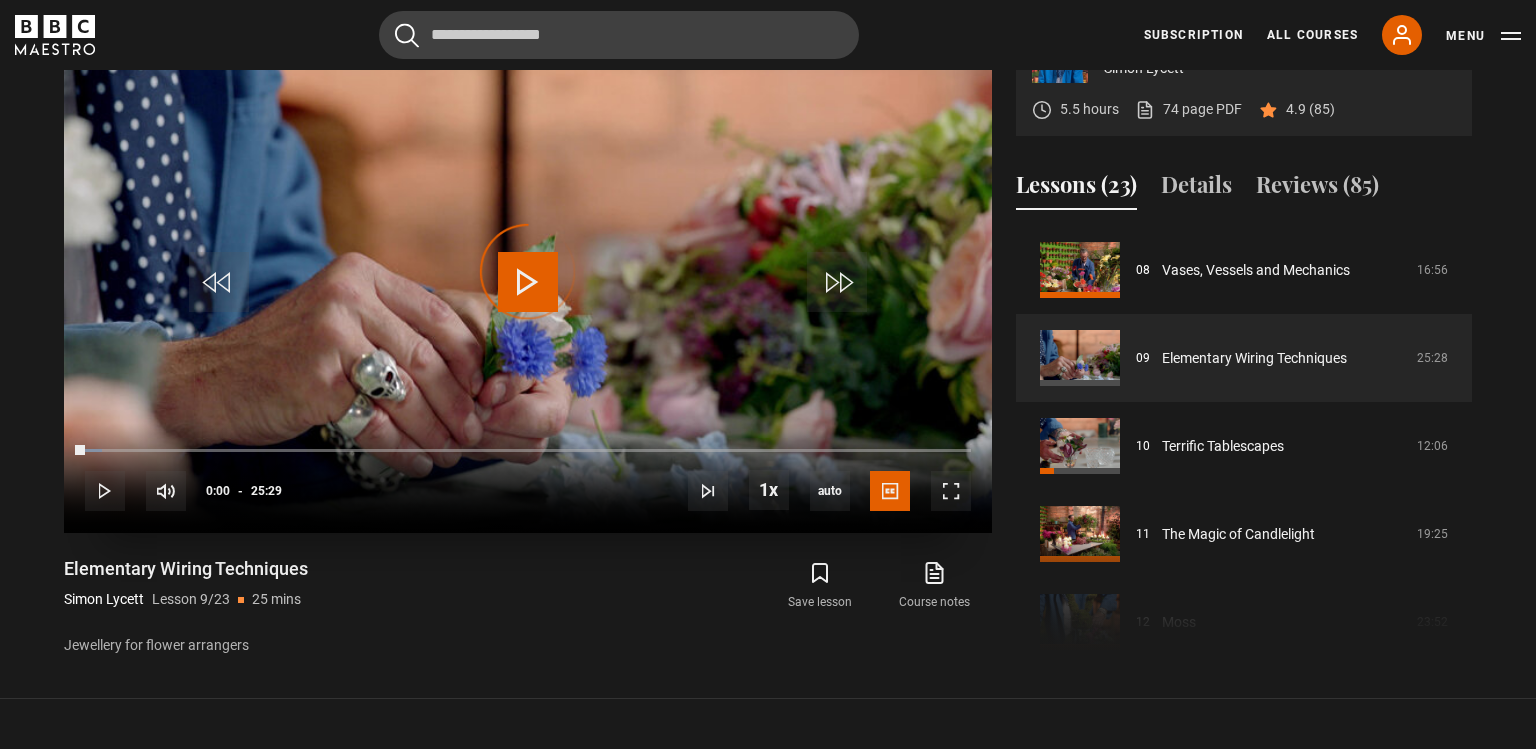 click on "Video Player is loading." at bounding box center (528, 272) 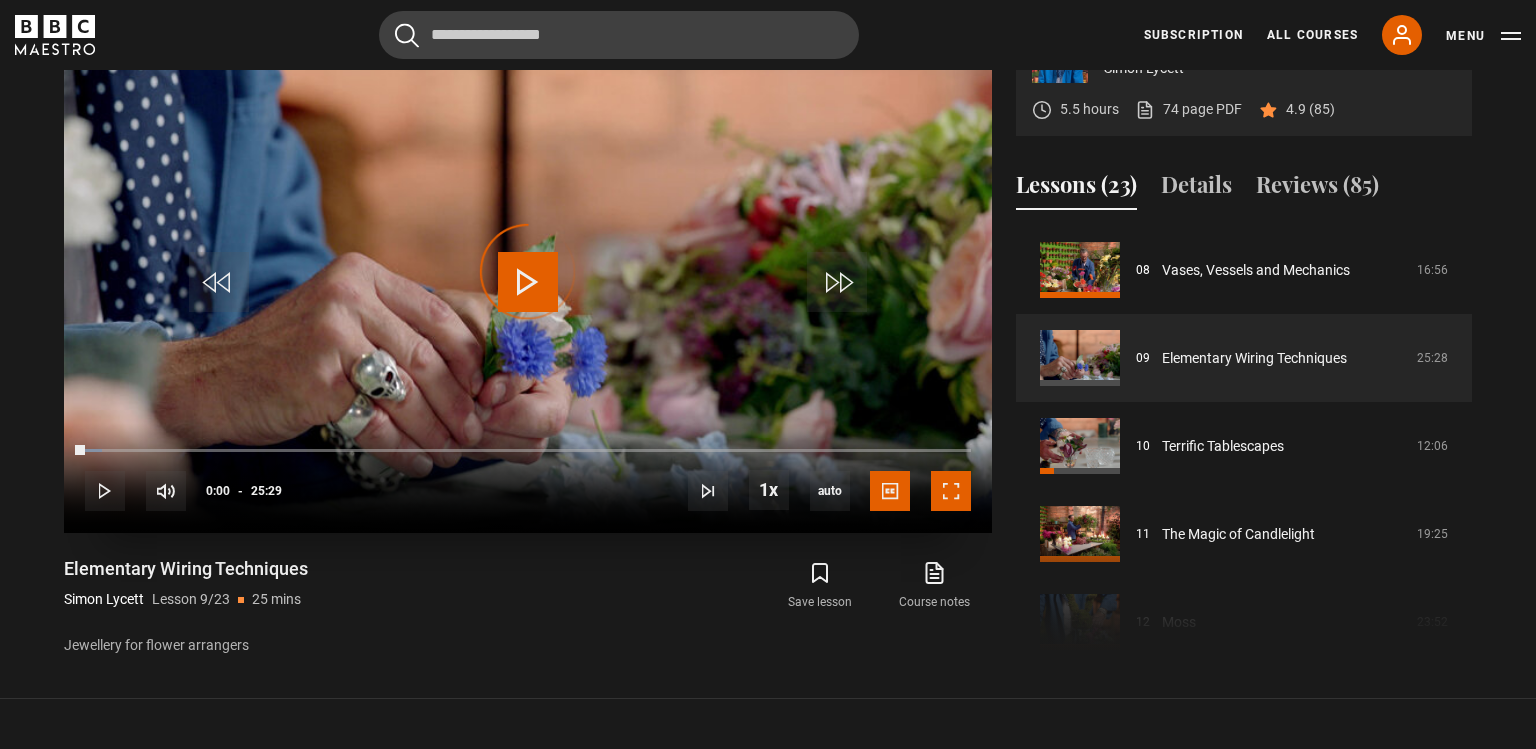 click at bounding box center [951, 491] 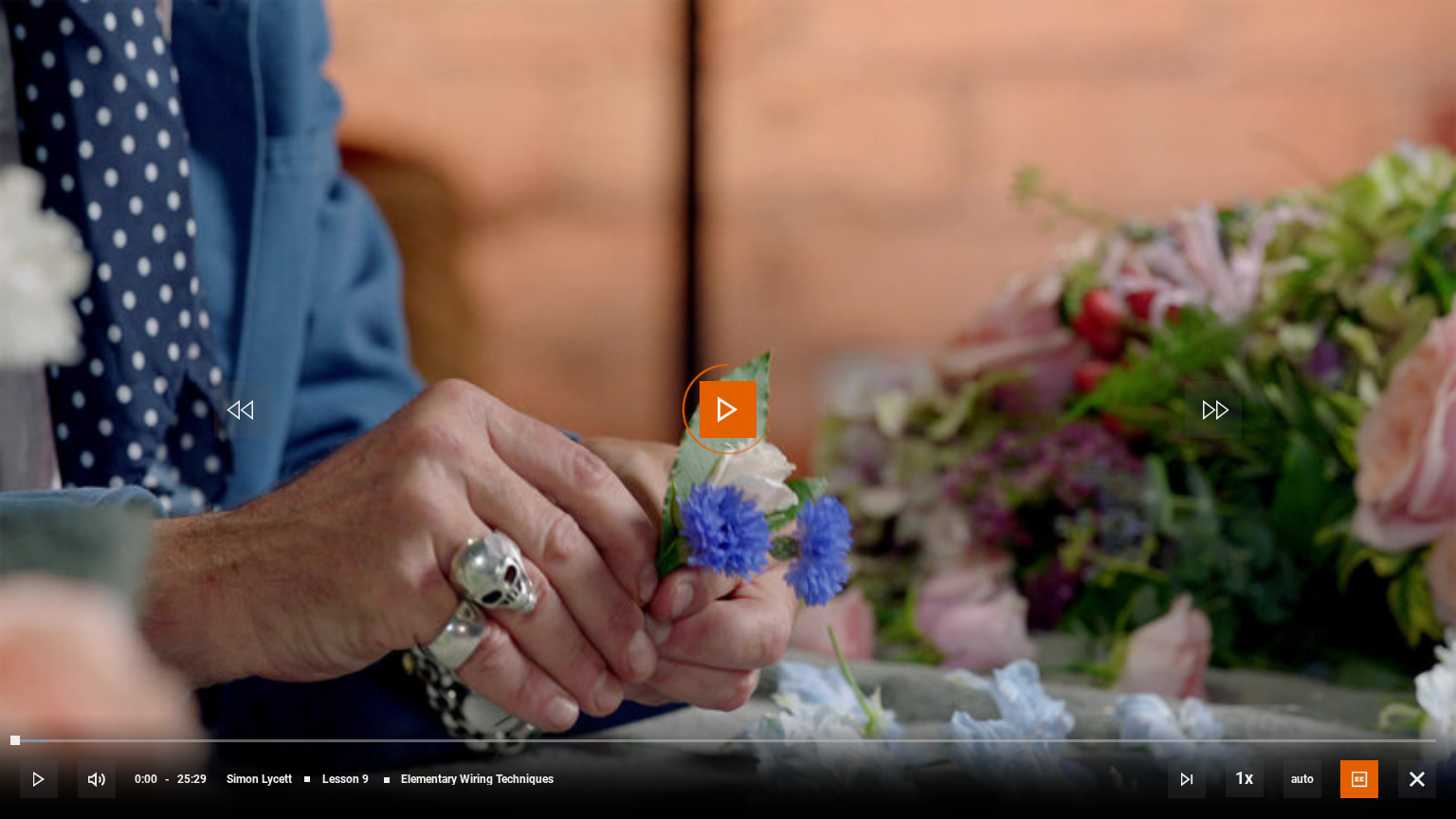 click at bounding box center [728, 410] 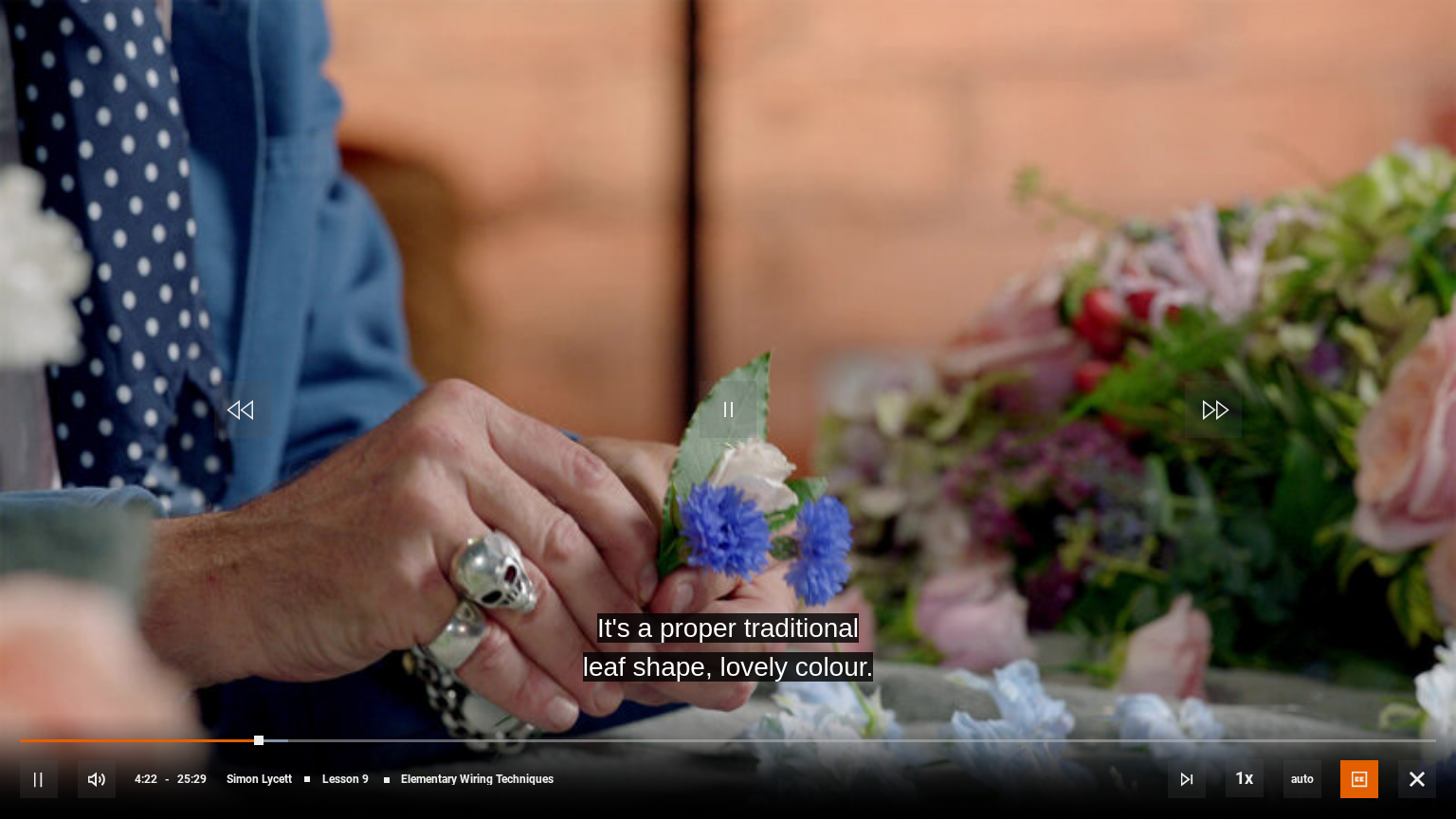 click on "10s Skip Back 10 seconds Pause 10s Skip Forward 10 seconds Loaded :  18.97% 04:22 Pause Mute Current Time  4:22 - Duration  25:29
[NAME]
Lesson 9
Elementary Wiring Techniques
1x Playback Rate 2x 1.5x 1x , selected 0.5x auto Quality 360p 720p 1080p 2160p Auto , selected Captions captions off English  Captions , selected" at bounding box center [728, 766] 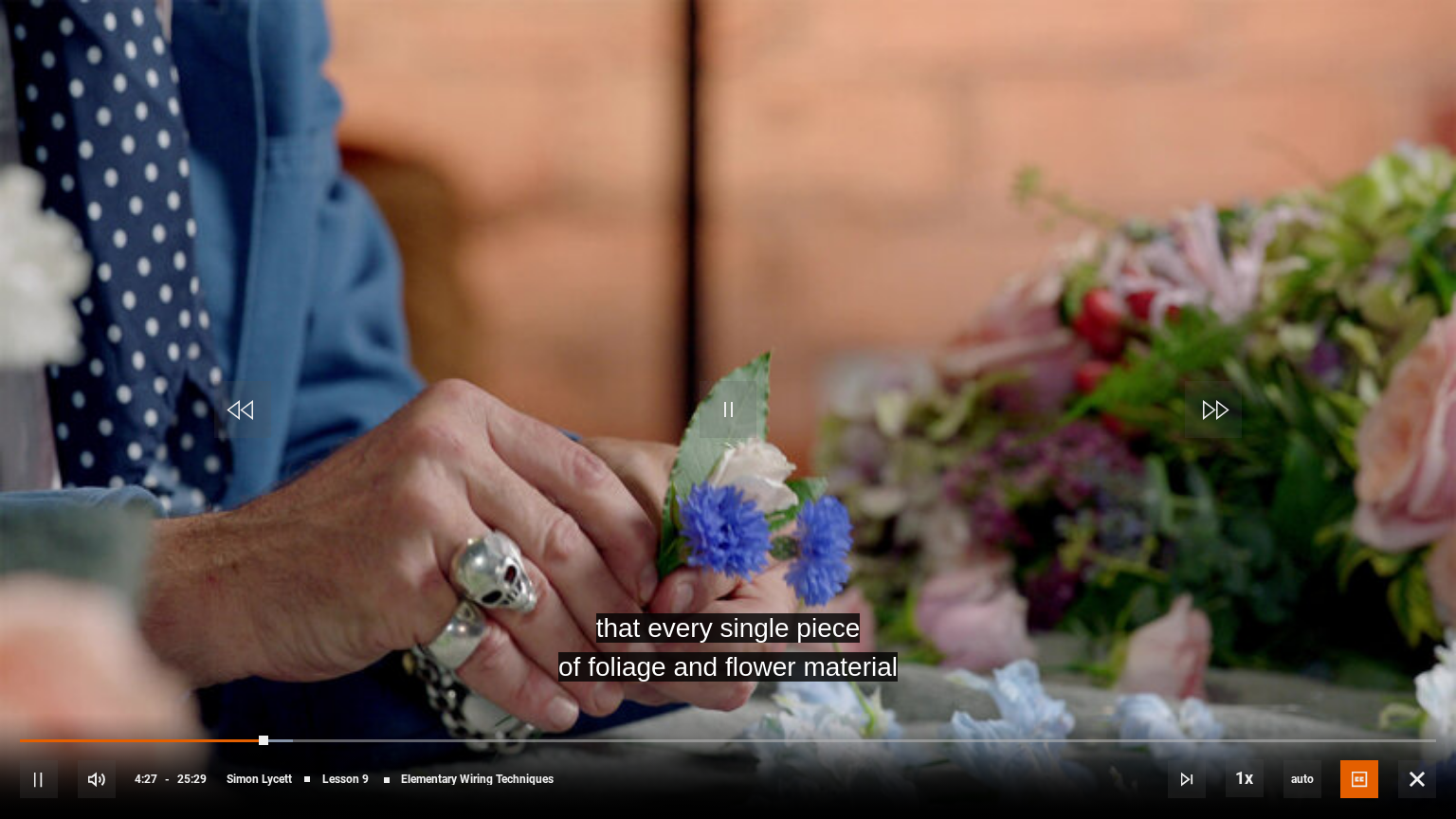 click on "10s Skip Back 10 seconds Pause 10s Skip Forward 10 seconds Loaded :  19.29% 04:18 04:28 Pause Mute Current Time  4:27 - Duration  25:29
[NAME]
Lesson 9
Elementary Wiring Techniques
1x Playback Rate 2x 1.5x 1x , selected 0.5x auto Quality 360p 720p 1080p 2160p Auto , selected Captions captions off English  Captions , selected" at bounding box center [728, 766] 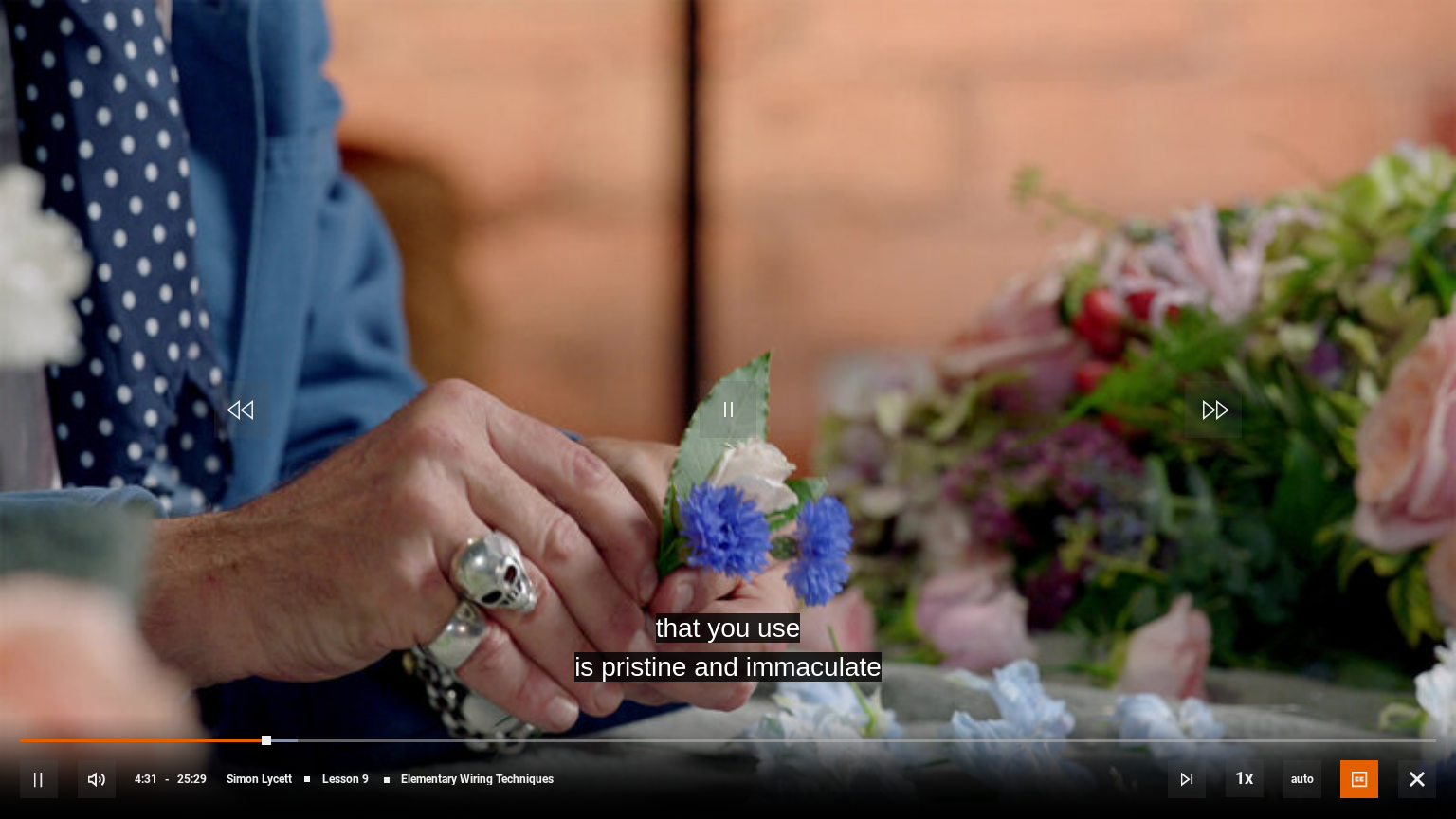 click on "10s Skip Back 10 seconds Pause 10s Skip Forward 10 seconds Loaded :  19.62% 04:18 04:31 Pause Mute Current Time  4:31 - Duration  25:29
[NAME]
Lesson 9
Elementary Wiring Techniques
1x Playback Rate 2x 1.5x 1x , selected 0.5x auto Quality 360p 720p 1080p 2160p Auto , selected Captions captions off English  Captions , selected" at bounding box center [728, 766] 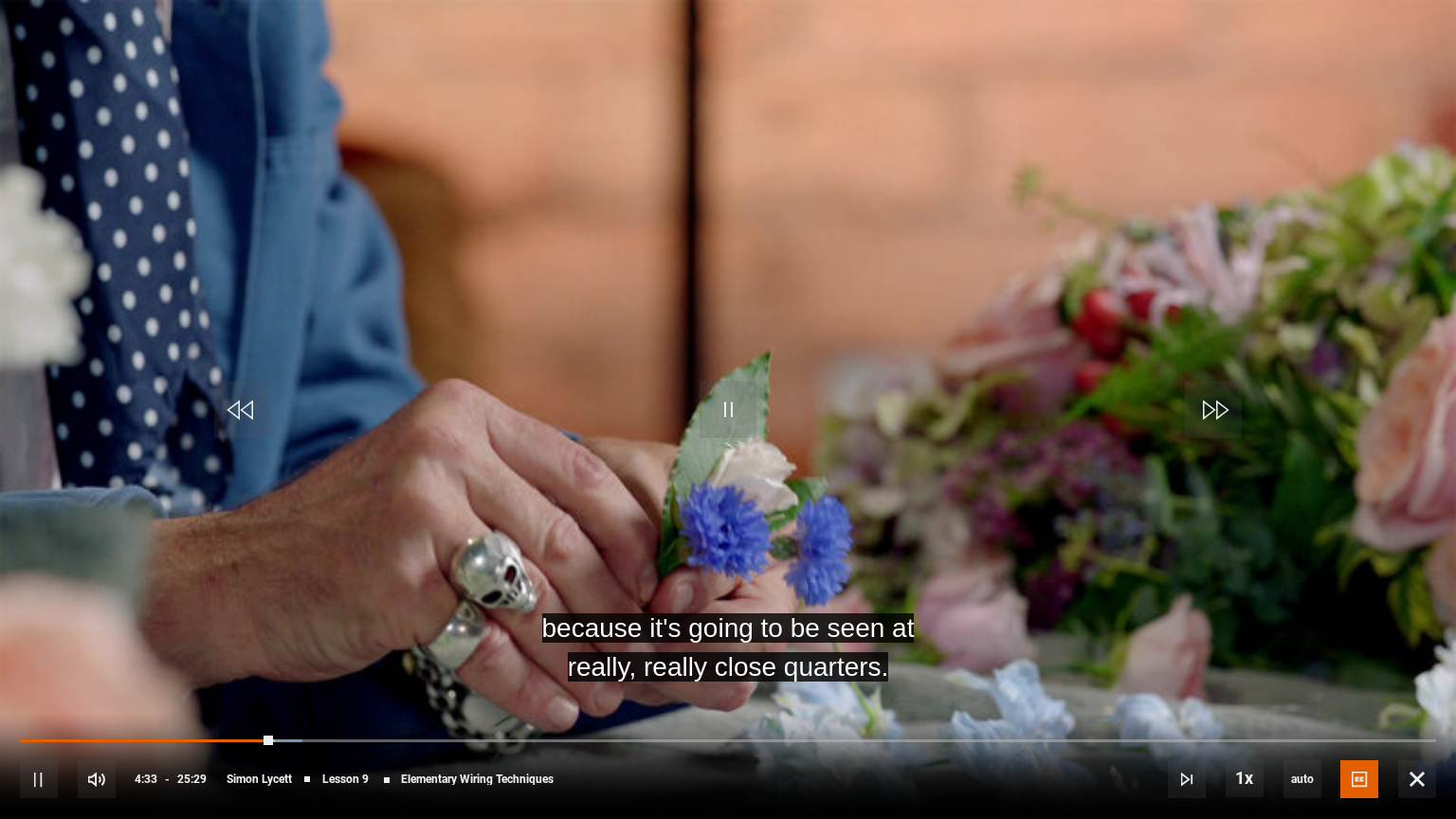 click on "10s Skip Back 10 seconds Pause 10s Skip Forward 10 seconds Loaded :  19.95% 04:18 04:33 Pause Mute Current Time  4:33 - Duration  25:29
[NAME]
Lesson 9
Elementary Wiring Techniques
1x Playback Rate 2x 1.5x 1x , selected 0.5x auto Quality 360p 720p 1080p 2160p Auto , selected Captions captions off English  Captions , selected" at bounding box center [728, 766] 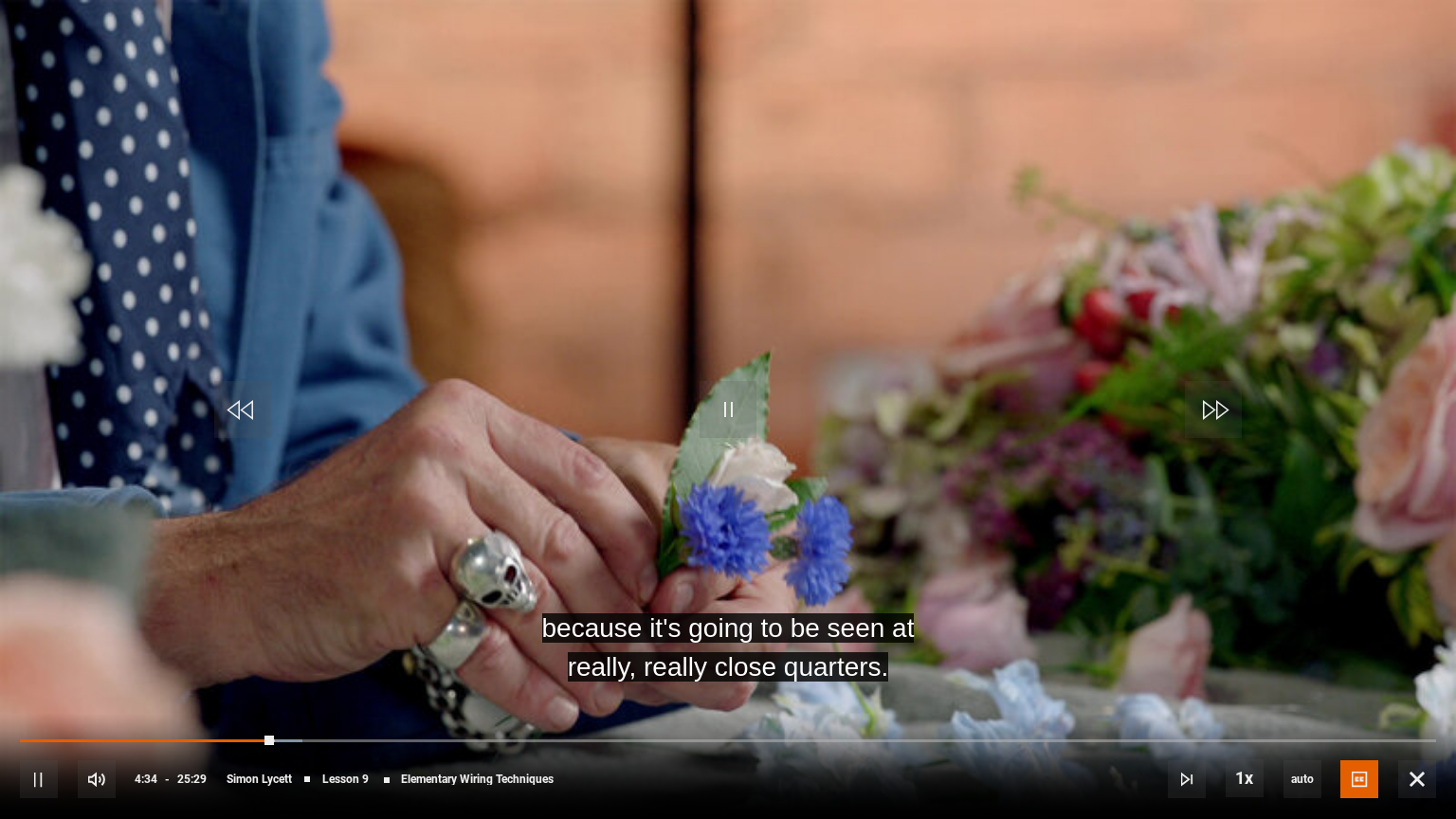 click on "10s Skip Back 10 seconds Pause 10s Skip Forward 10 seconds Loaded :  19.95% 04:18 04:34 Pause Mute Current Time  4:34 - Duration  25:29
[NAME]
Lesson 9
Elementary Wiring Techniques
1x Playback Rate 2x 1.5x 1x , selected 0.5x auto Quality 360p 720p 1080p 2160p Auto , selected Captions captions off English  Captions , selected" at bounding box center [728, 766] 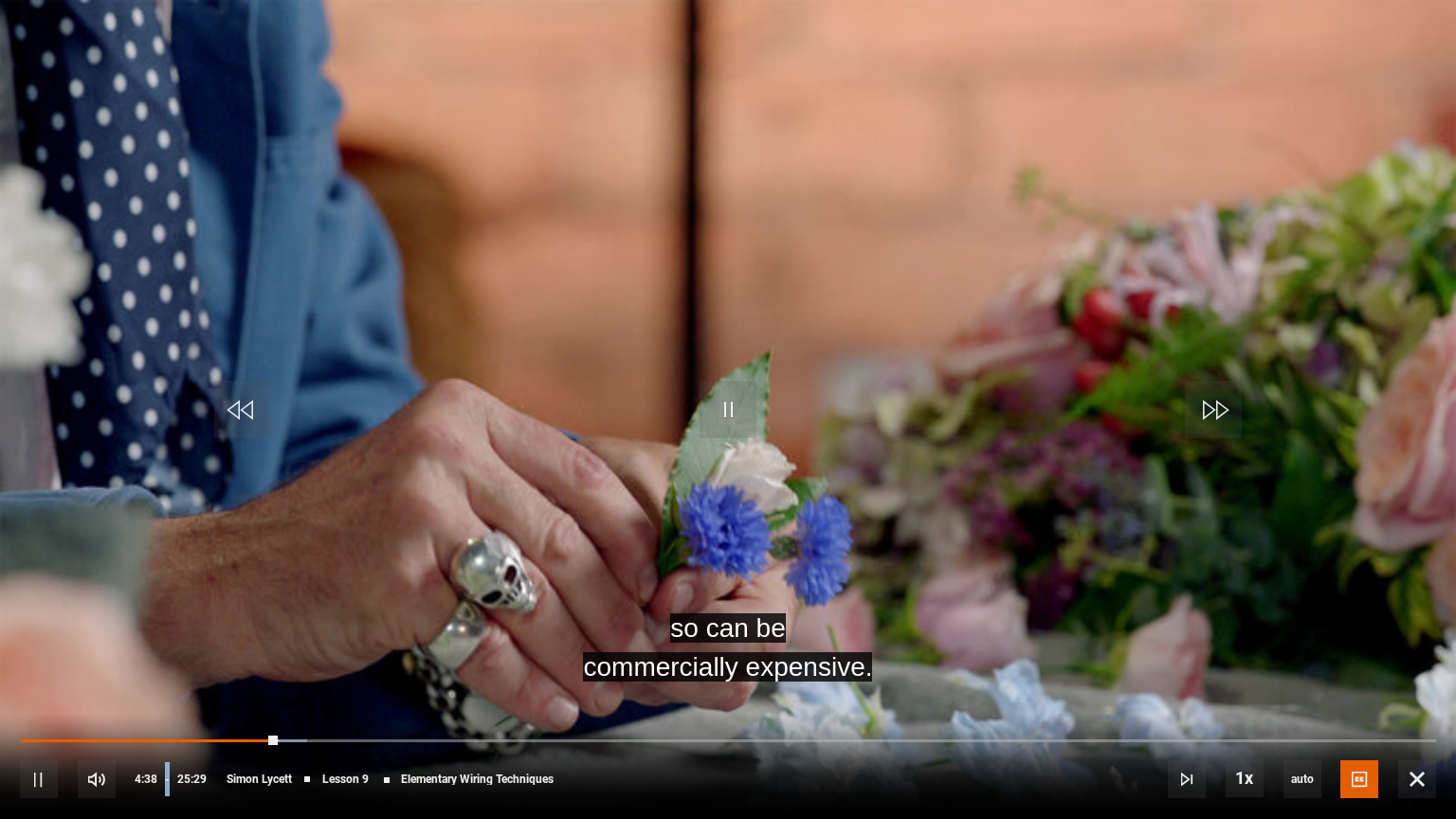 click on "10s Skip Back 10 seconds Pause 10s Skip Forward 10 seconds Loaded :  20.27% 04:35 04:38 Pause Mute Current Time  4:38 - Duration  25:29
[NAME]
Lesson 9
Elementary Wiring Techniques
1x Playback Rate 2x 1.5x 1x , selected 0.5x auto Quality 360p 720p 1080p 2160p Auto , selected Captions captions off English  Captions , selected" at bounding box center (728, 766) 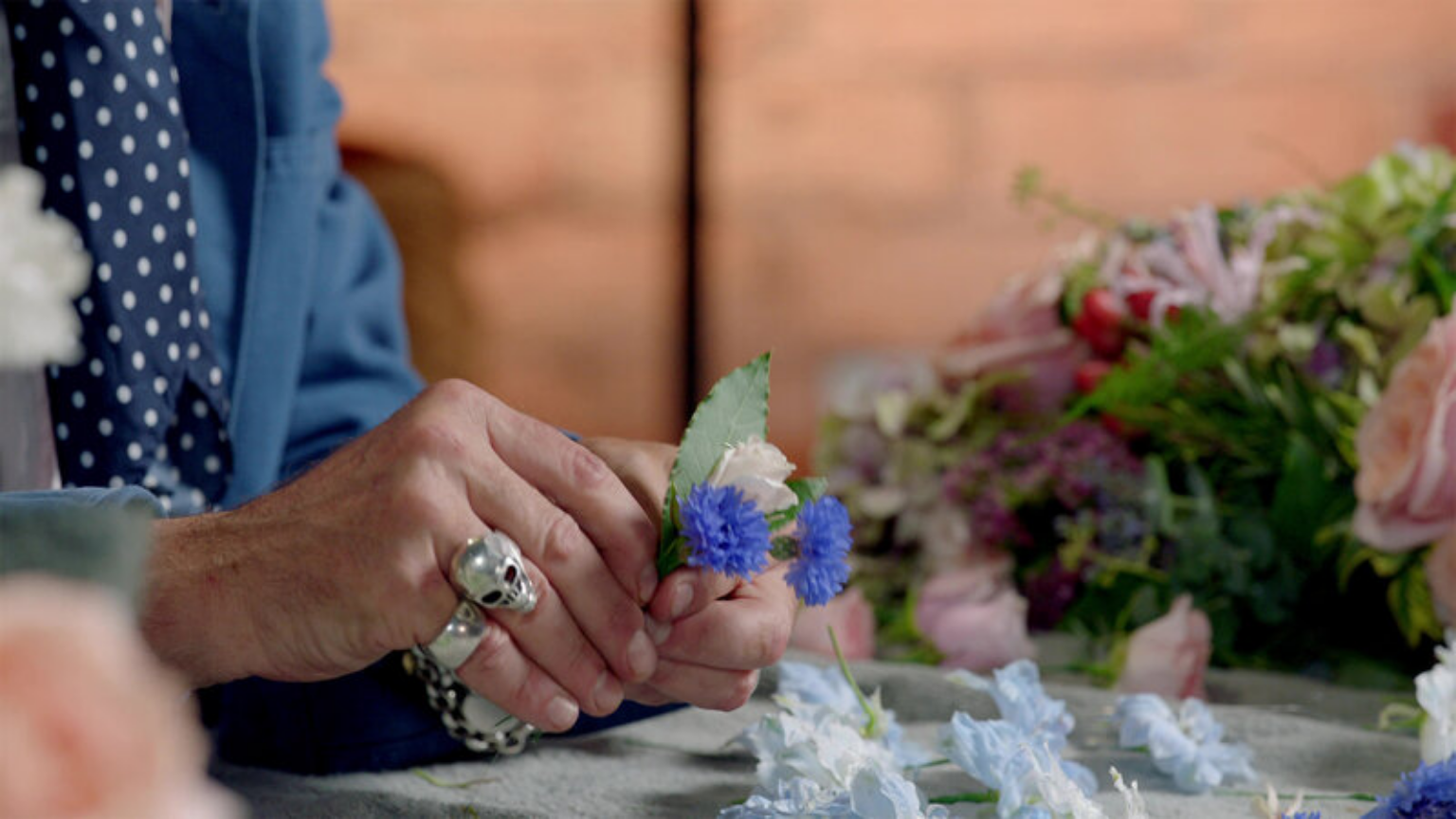 click at bounding box center [728, 410] 